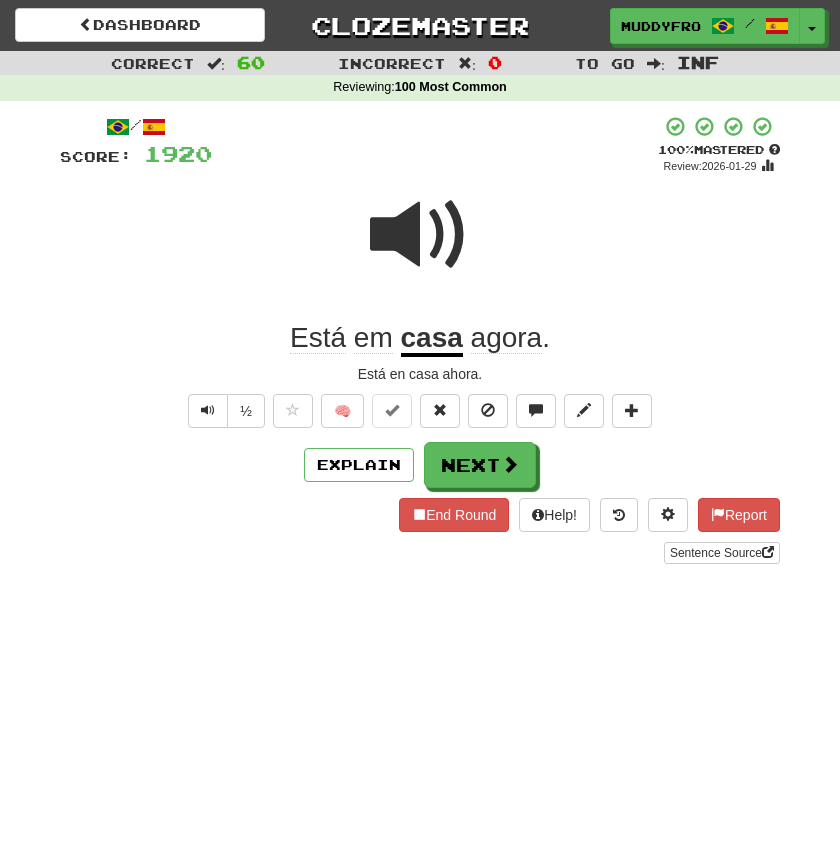 scroll, scrollTop: 0, scrollLeft: 0, axis: both 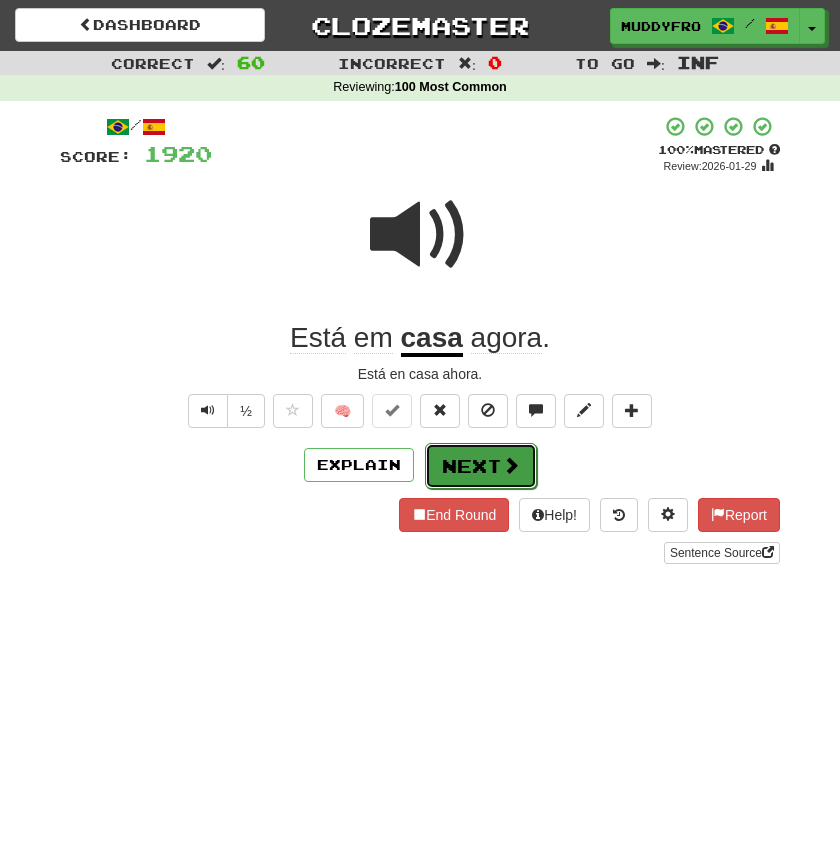click on "Next" at bounding box center [481, 466] 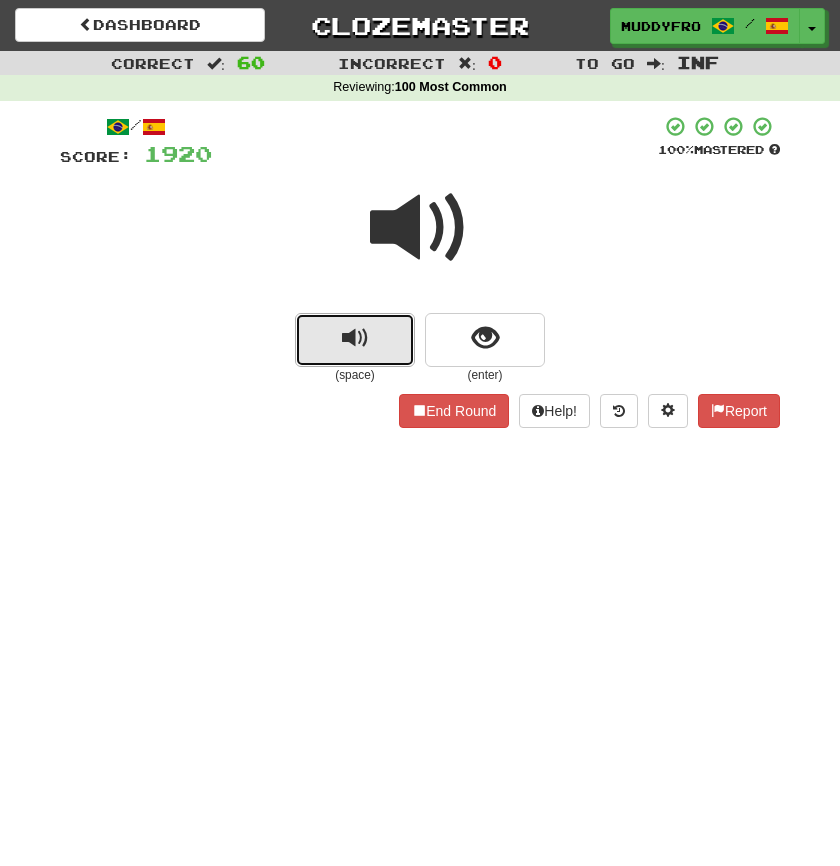 click at bounding box center [355, 340] 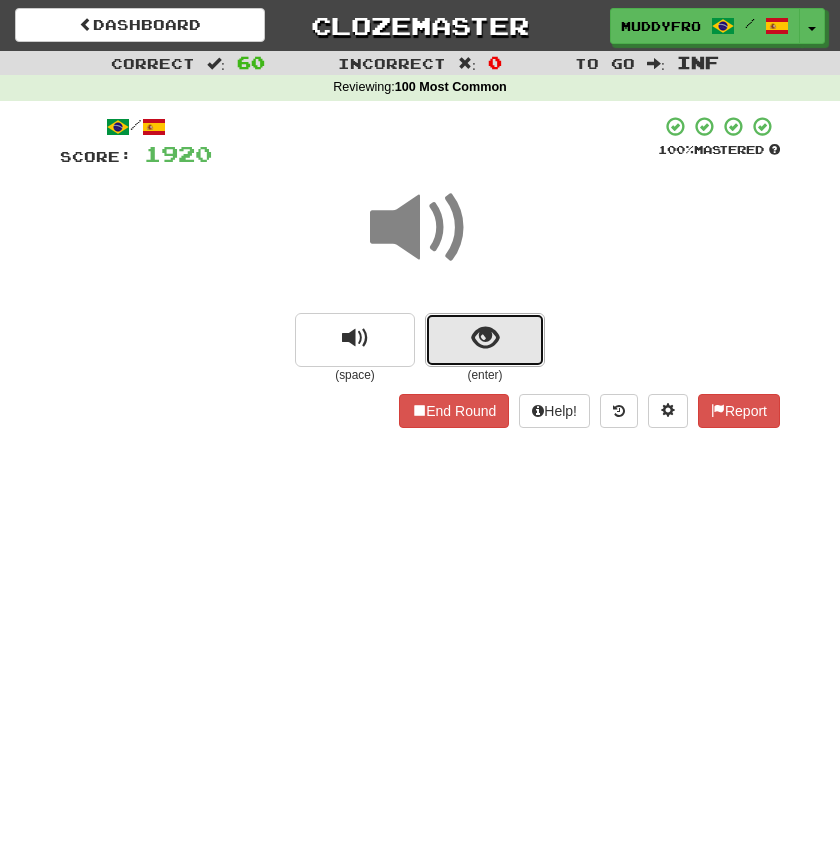 click at bounding box center [485, 340] 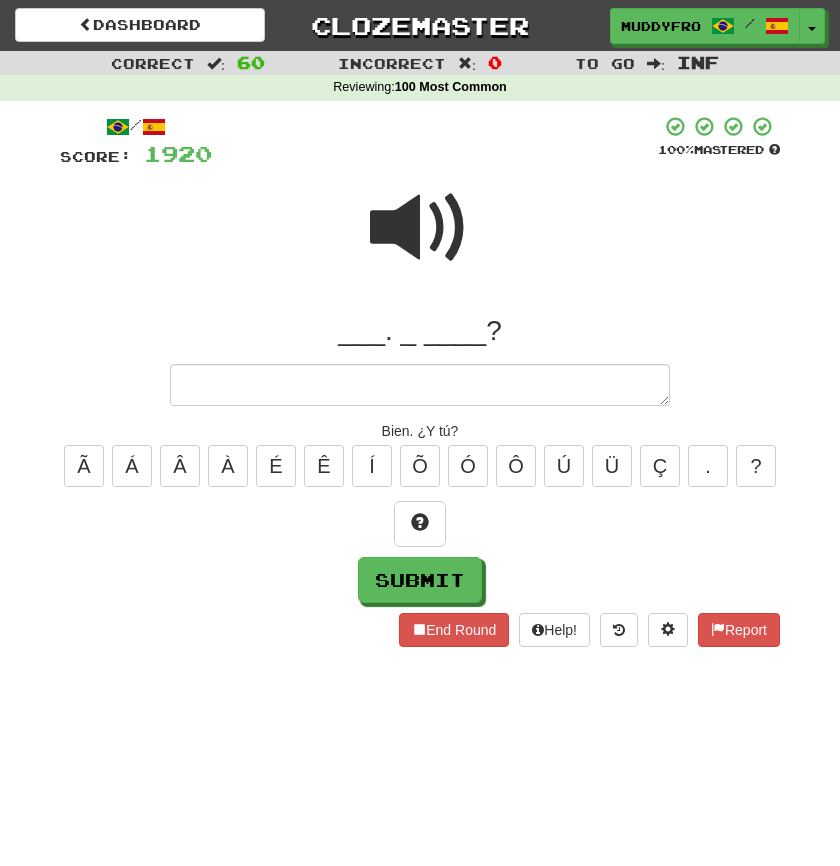type on "*" 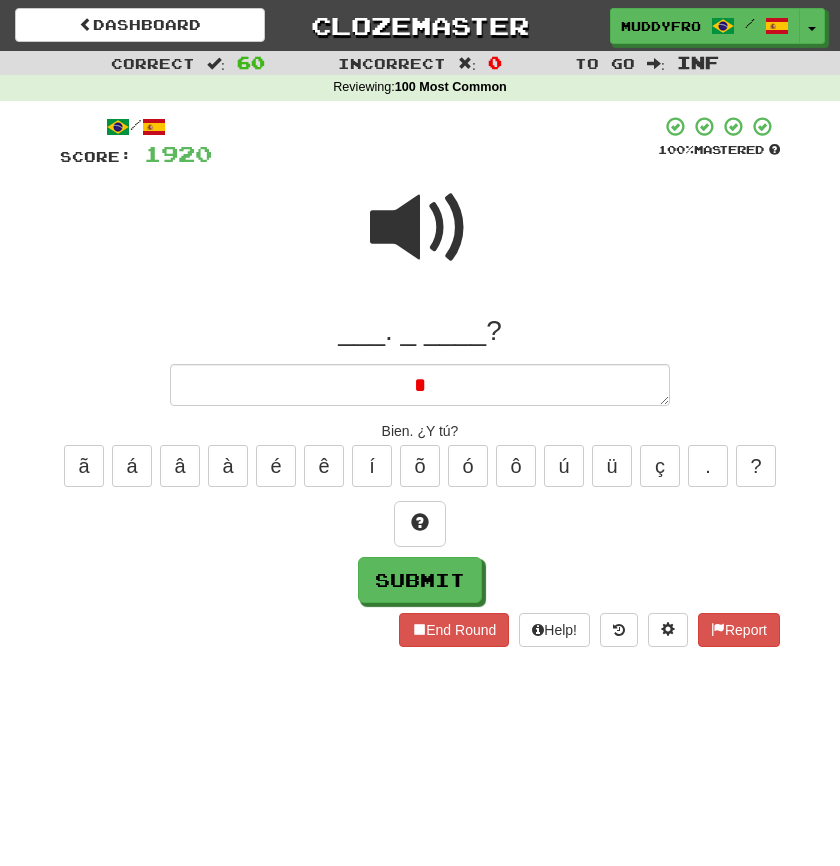 type 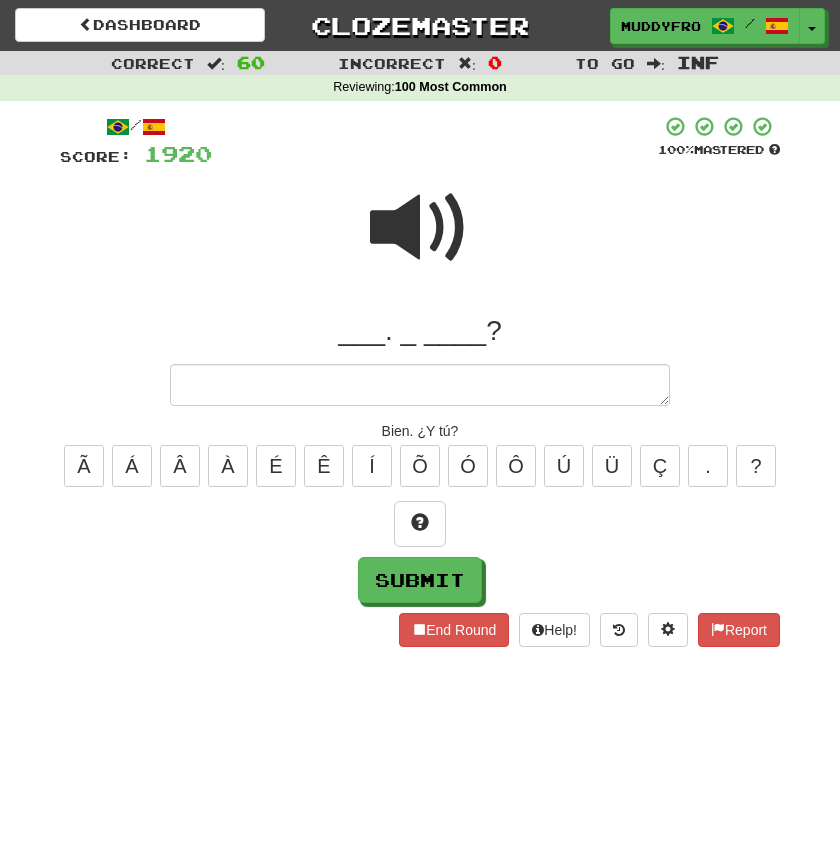 type on "*" 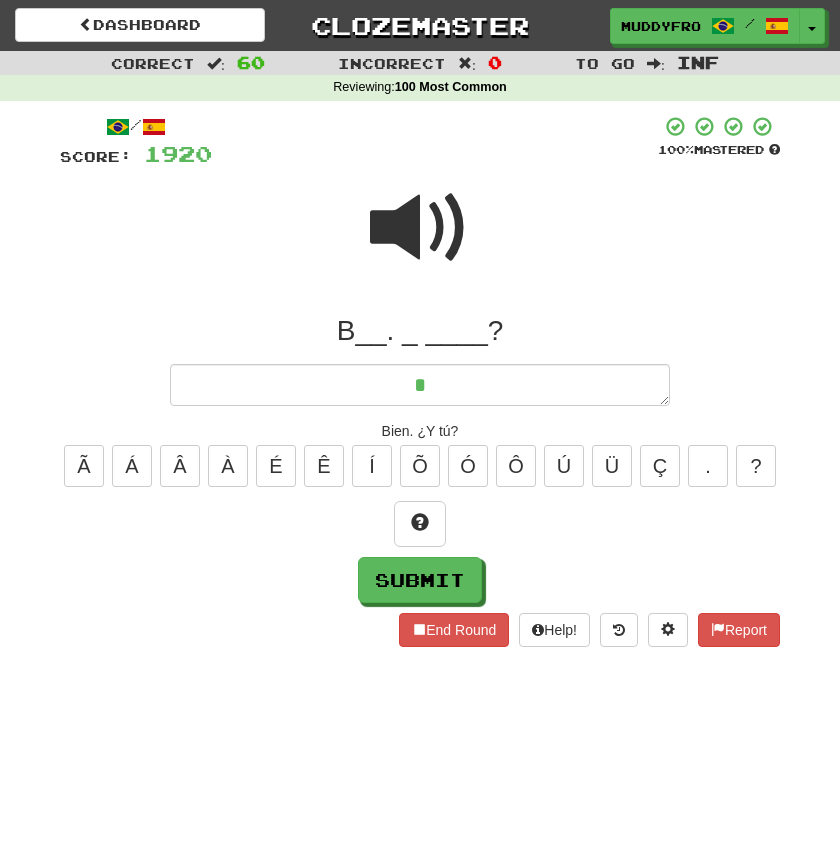 type on "*" 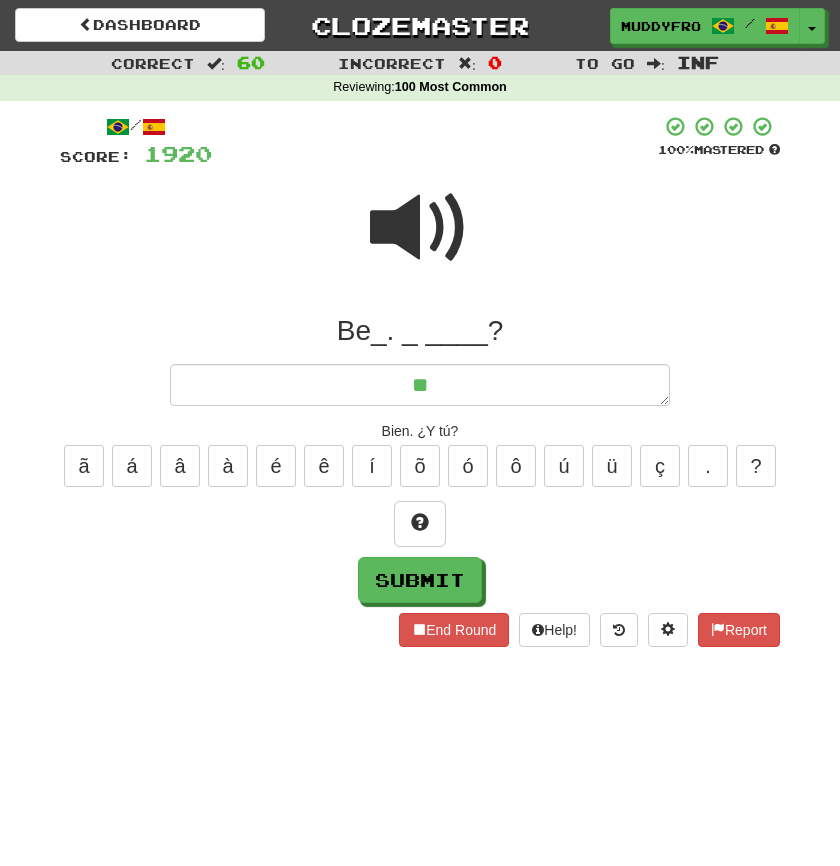 type on "*" 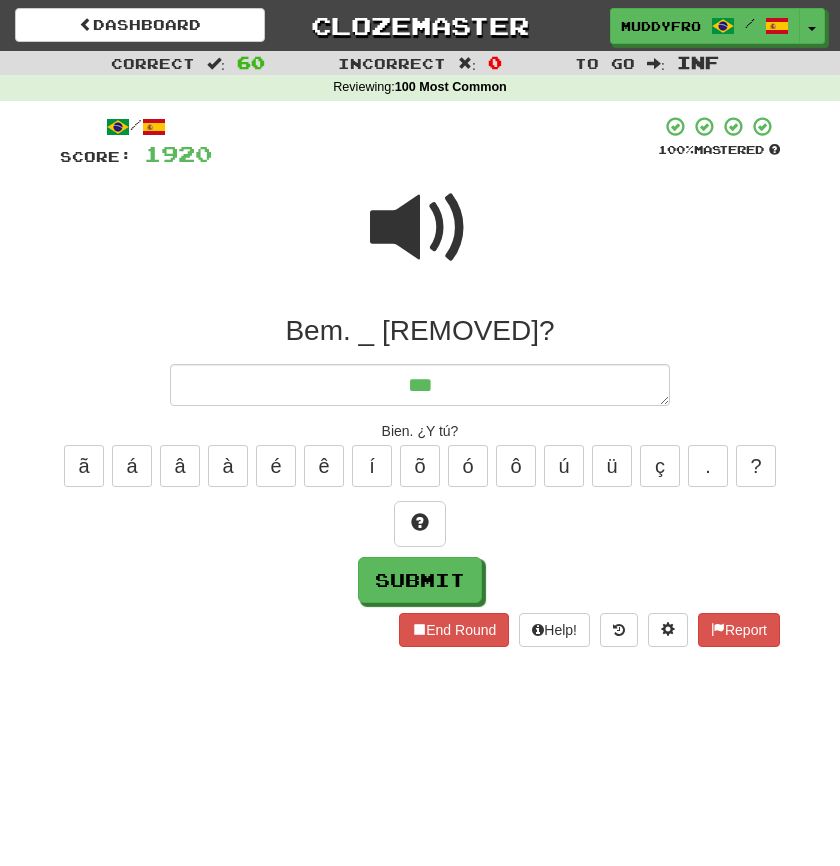 type on "*" 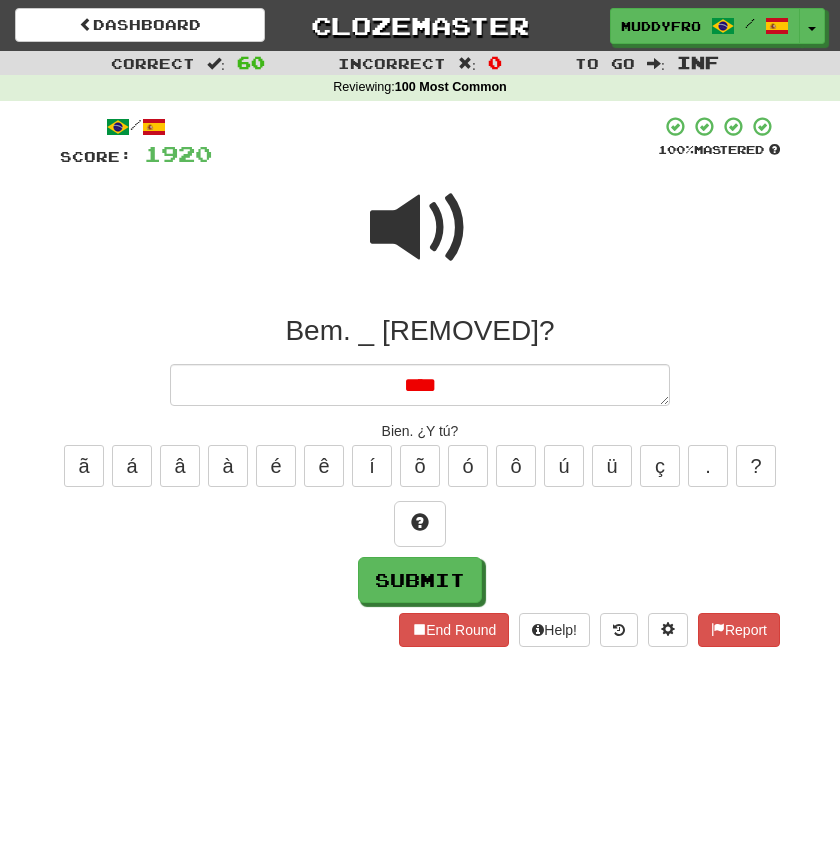 type on "*" 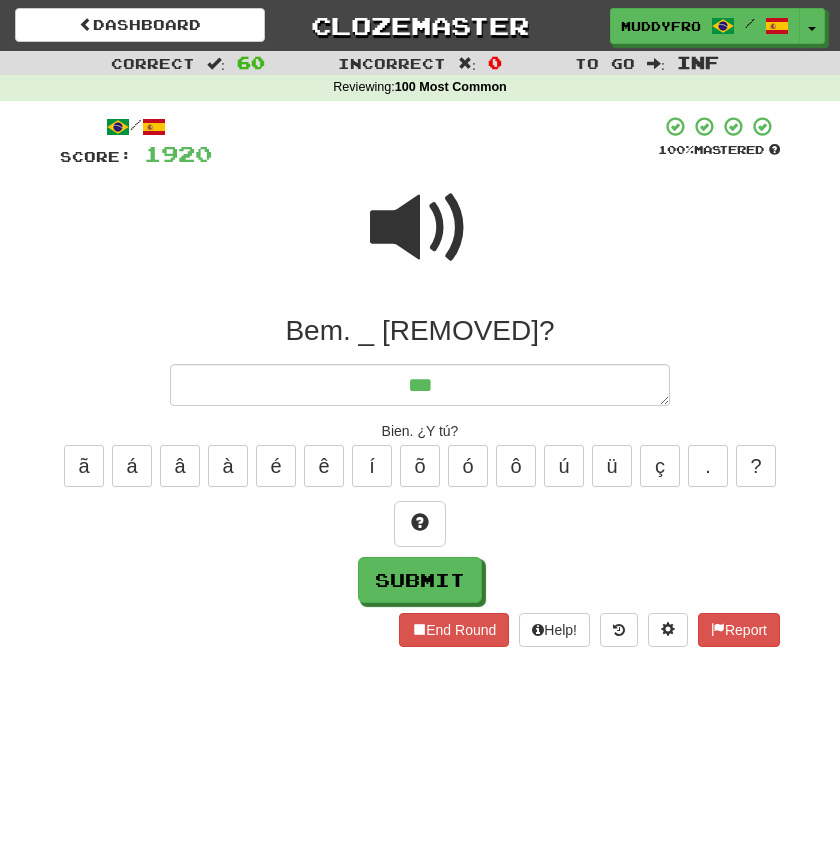 type on "*" 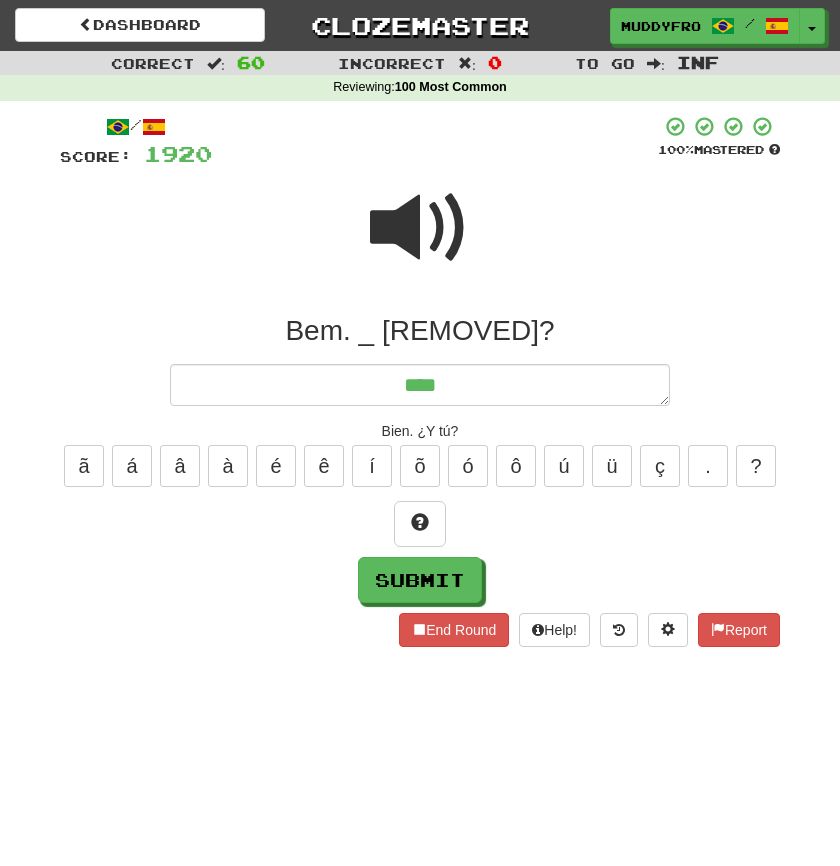 type on "*" 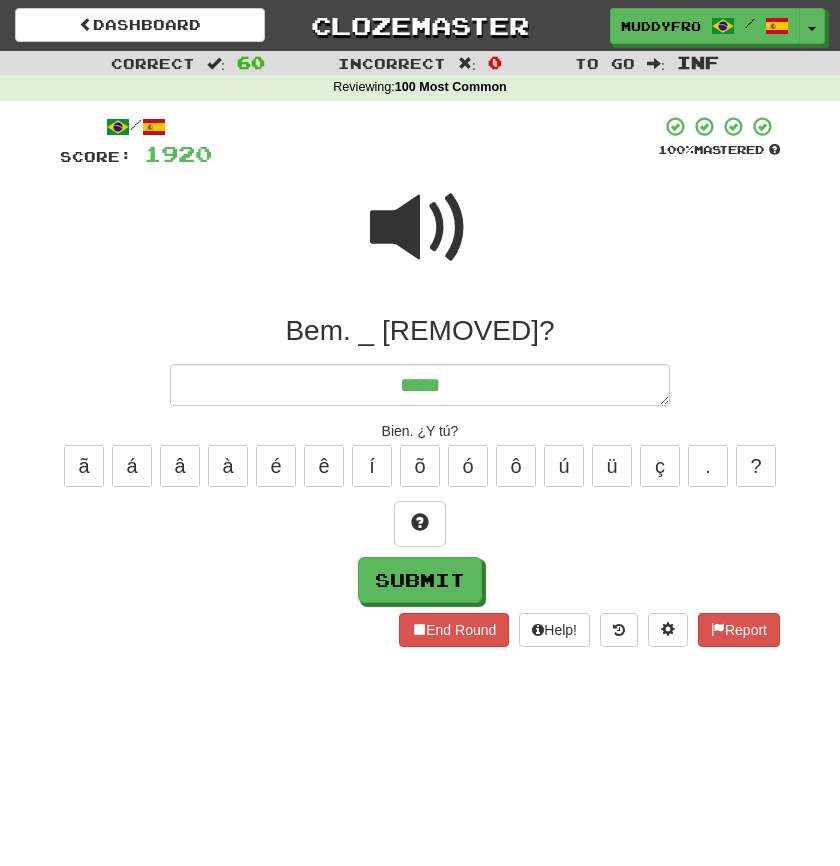 type on "*" 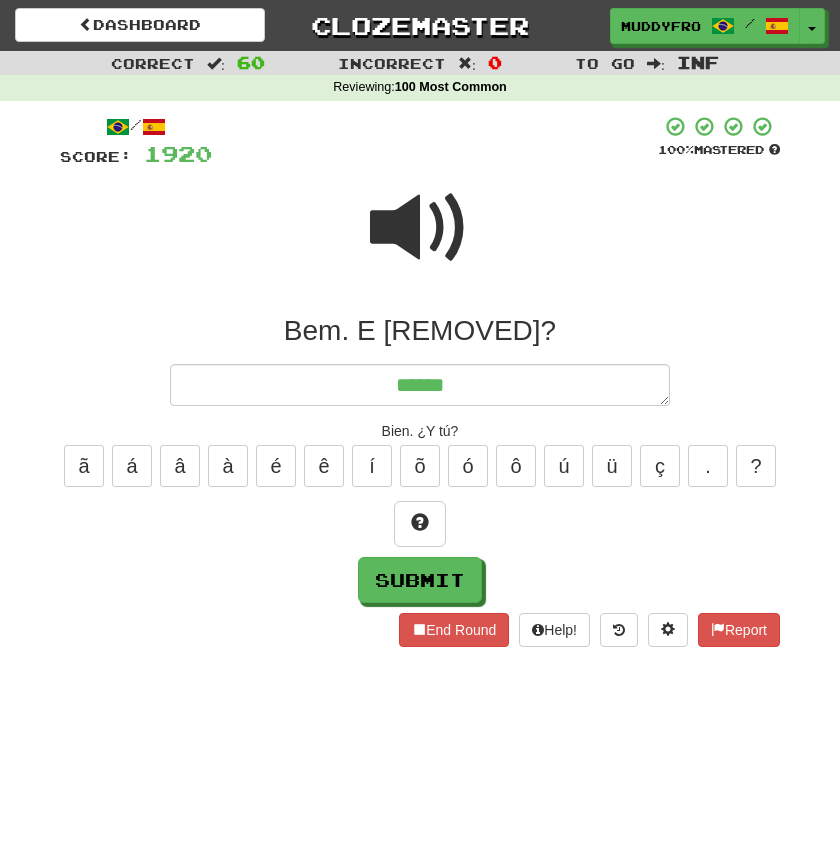 type on "*" 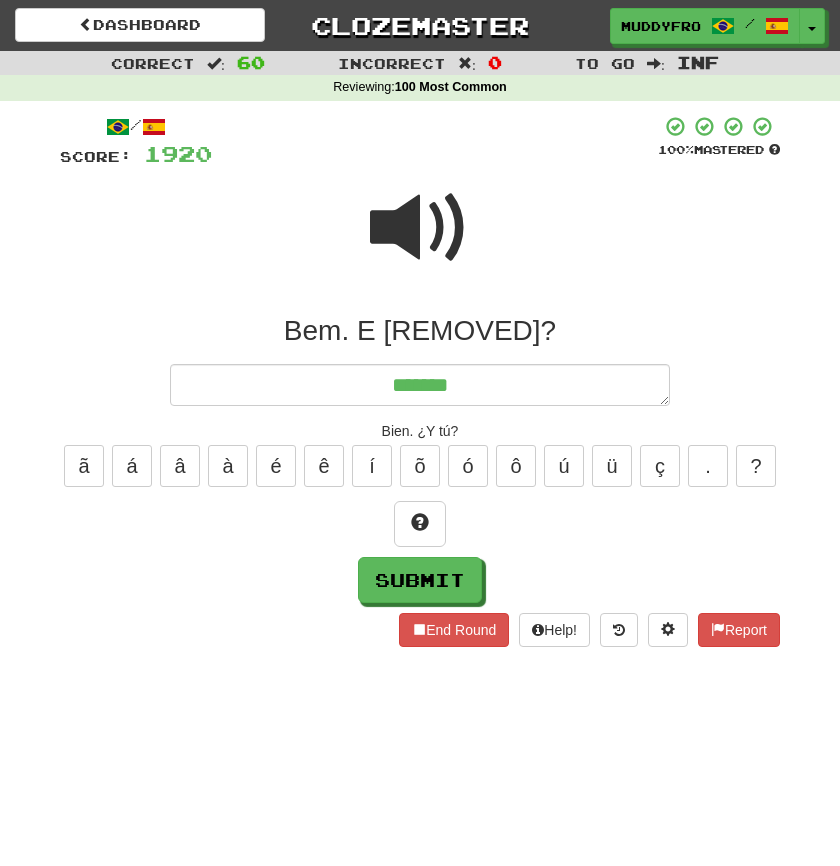 type on "*" 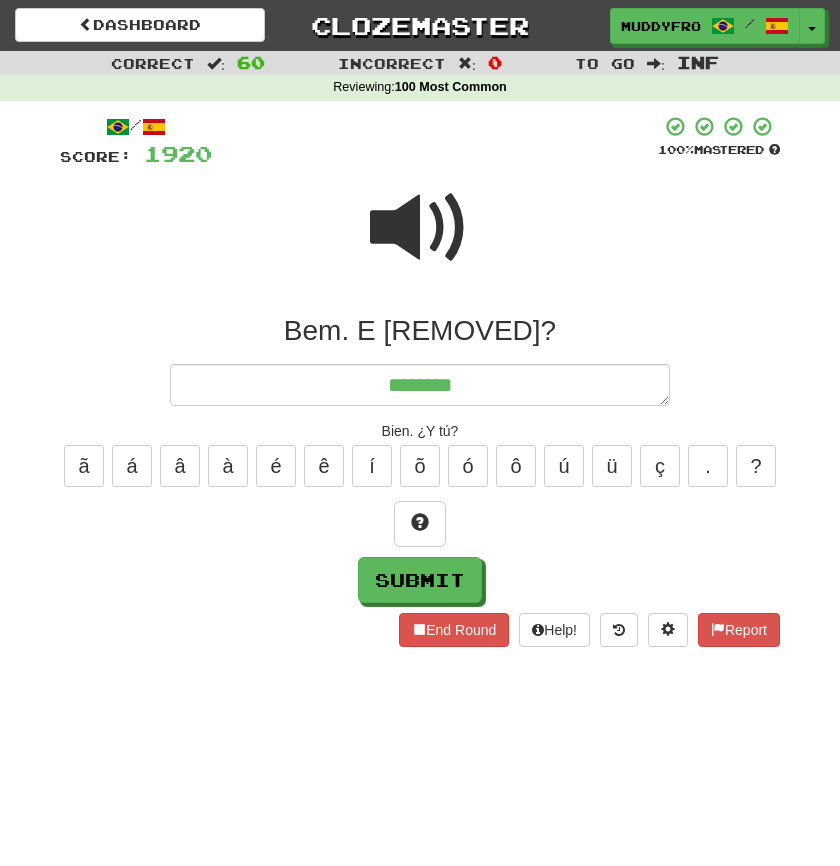 type on "*" 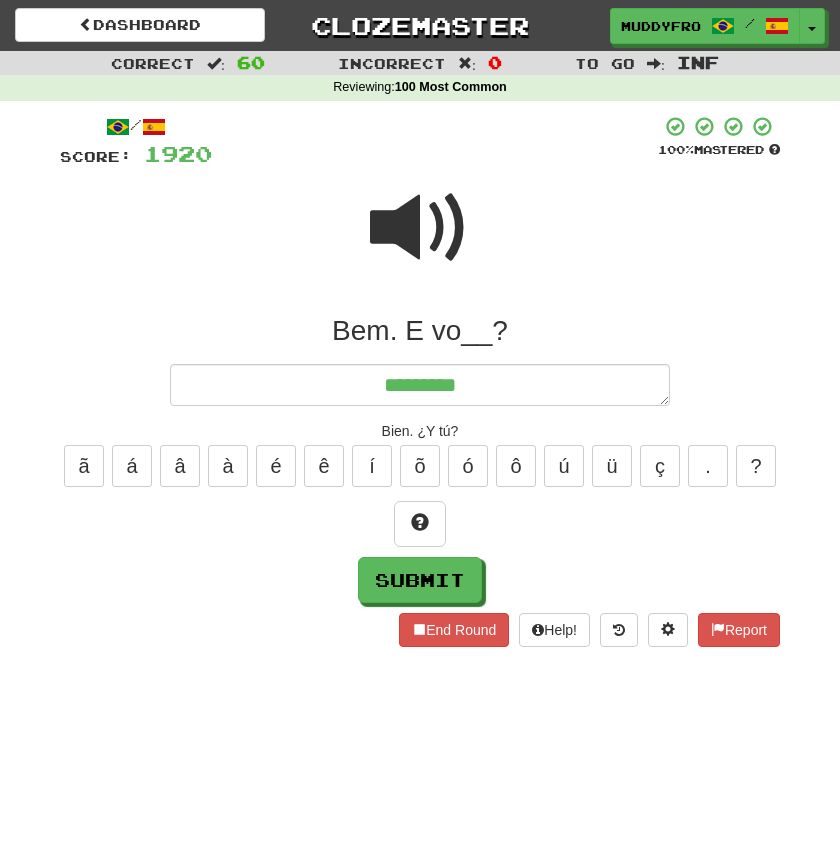 type on "*" 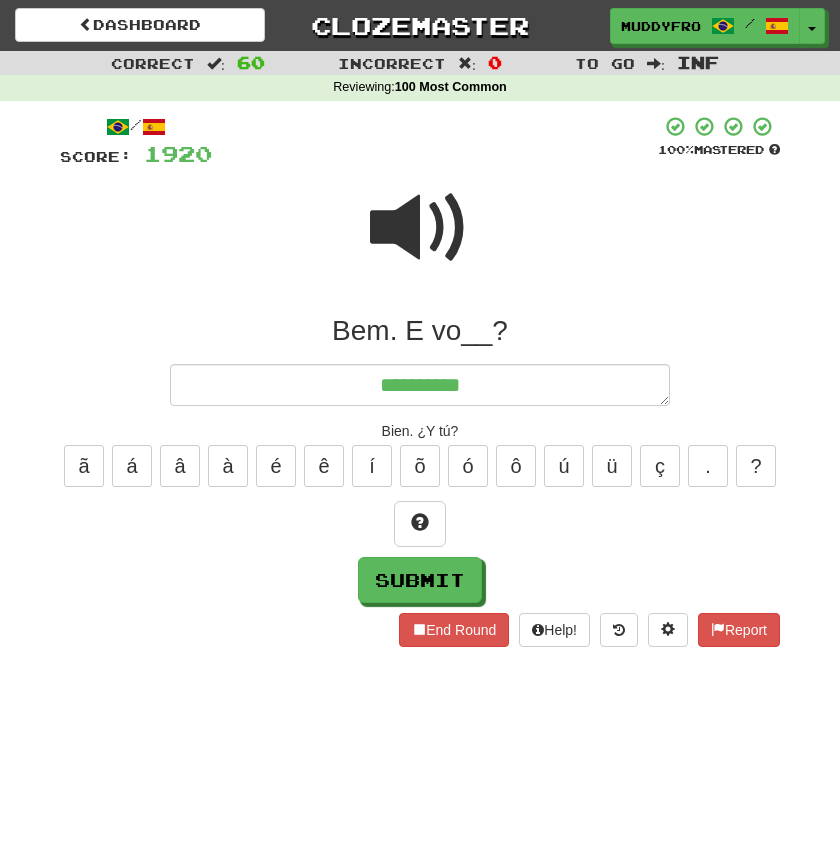 type on "*" 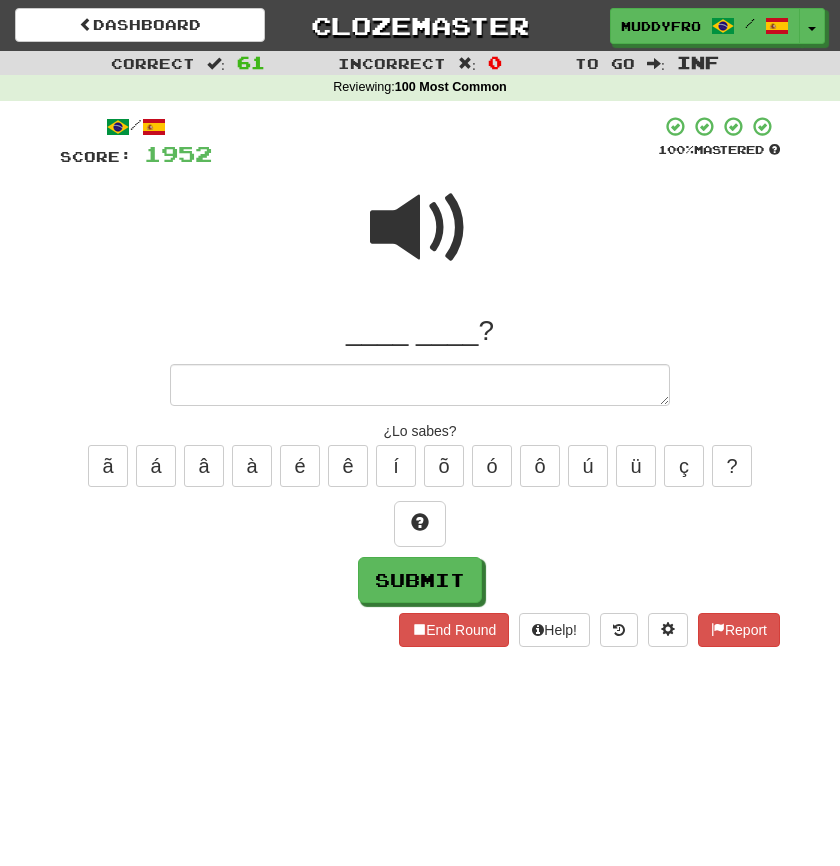 type on "*" 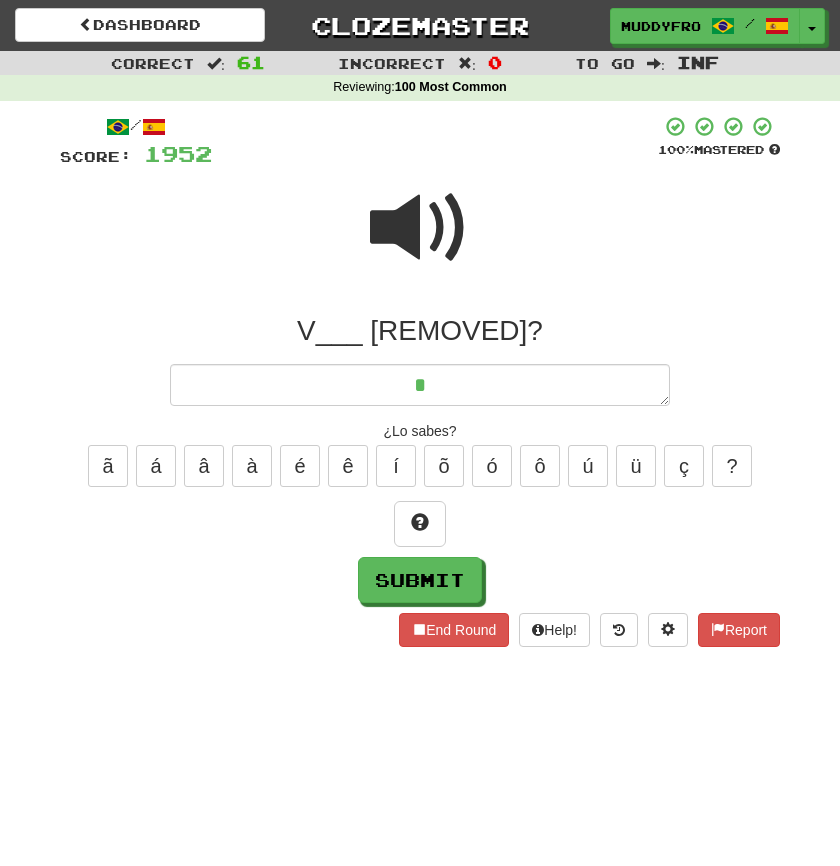 type on "*" 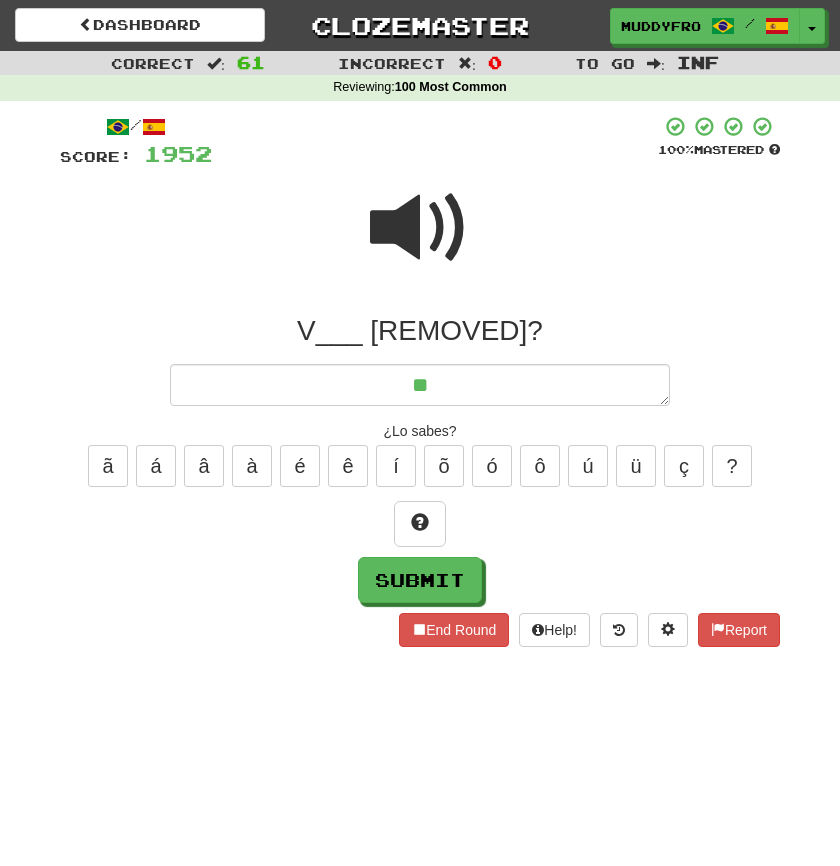 type on "***" 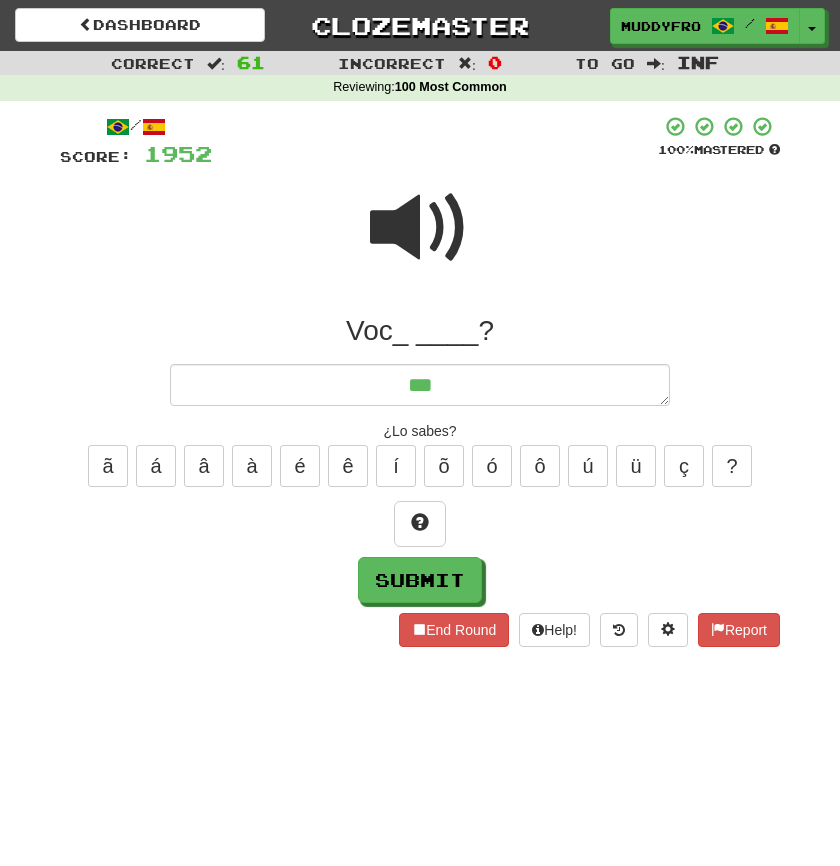 type on "*" 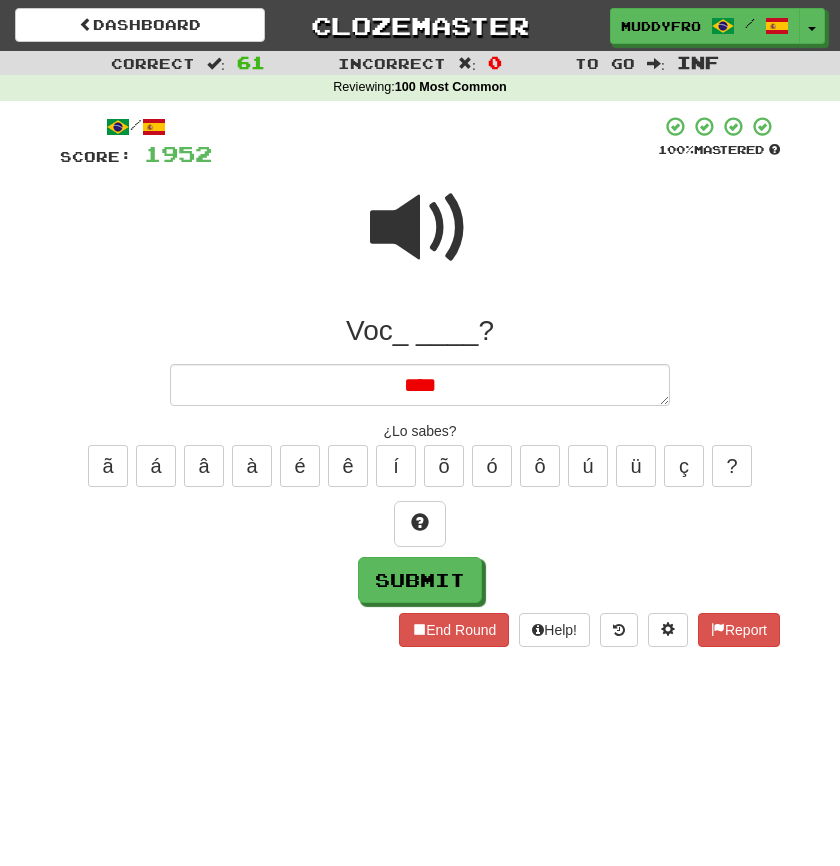 type on "*" 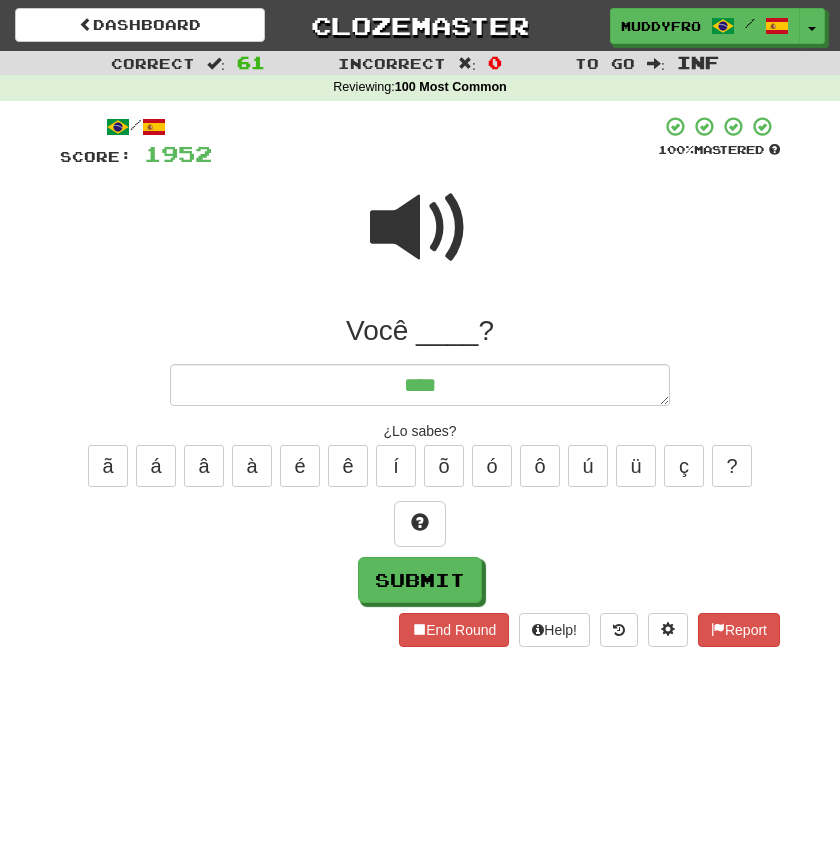 type on "*" 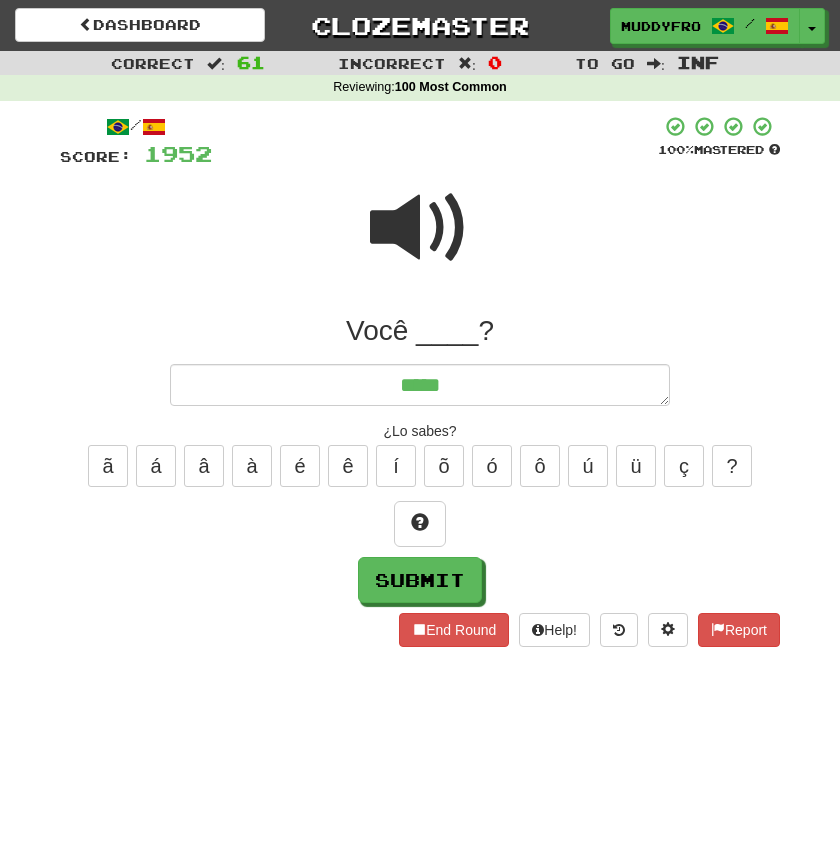 type on "*" 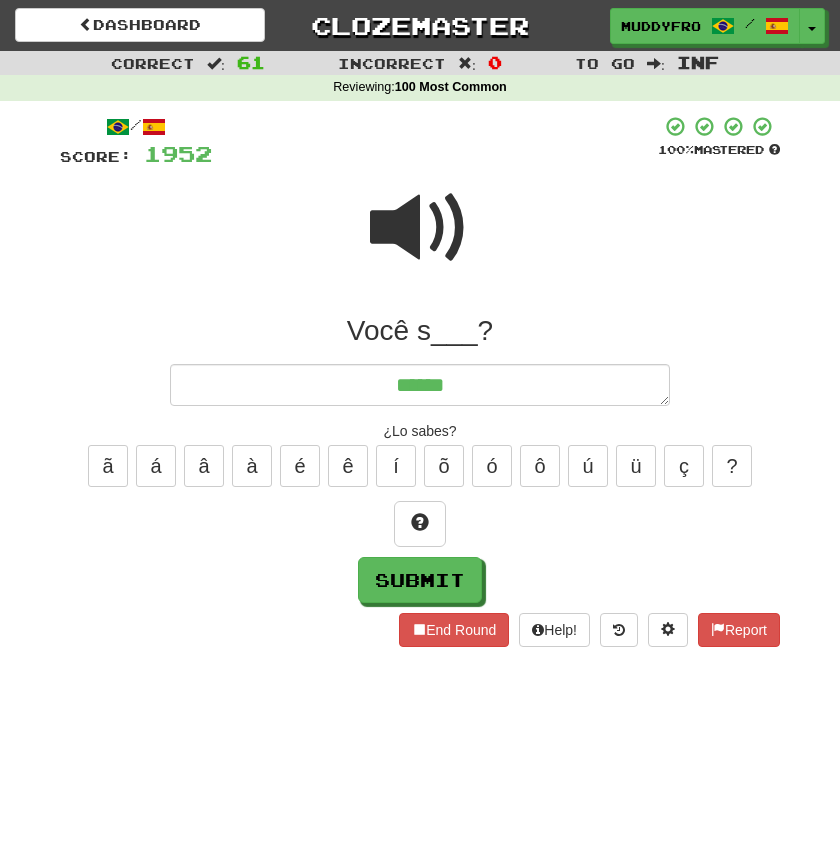 type on "*" 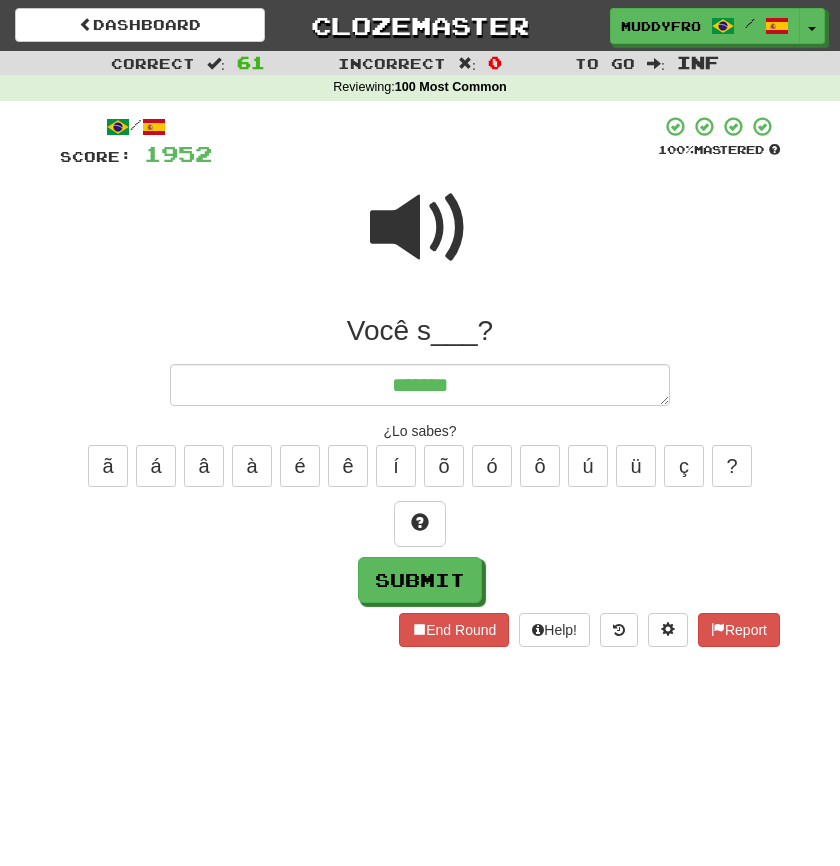 type on "*" 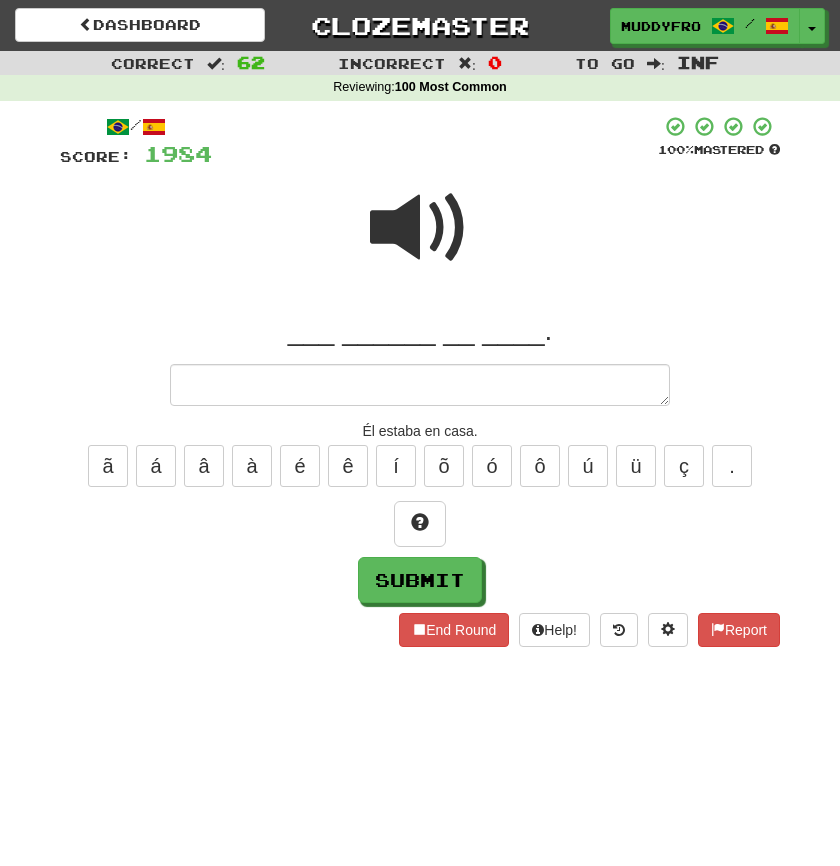 type on "*" 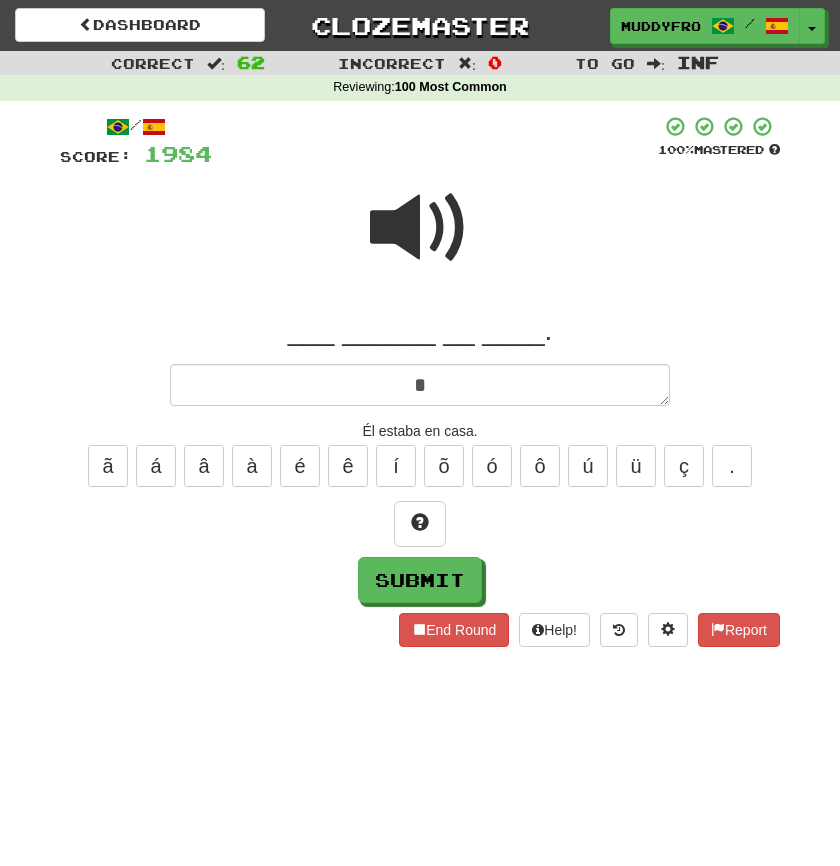 type on "*" 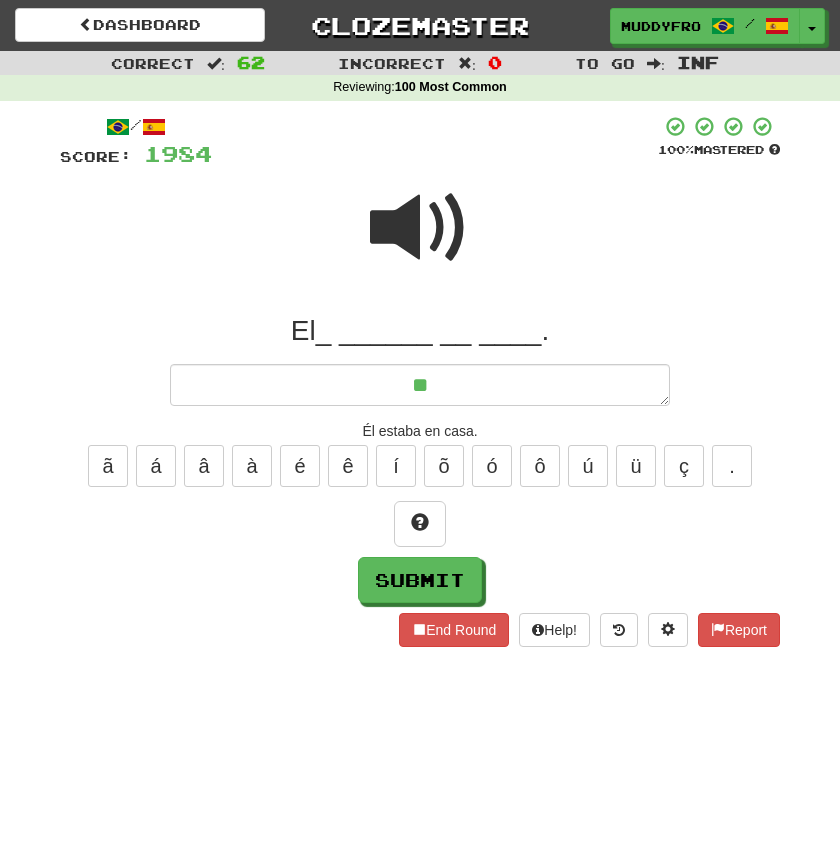 type on "***" 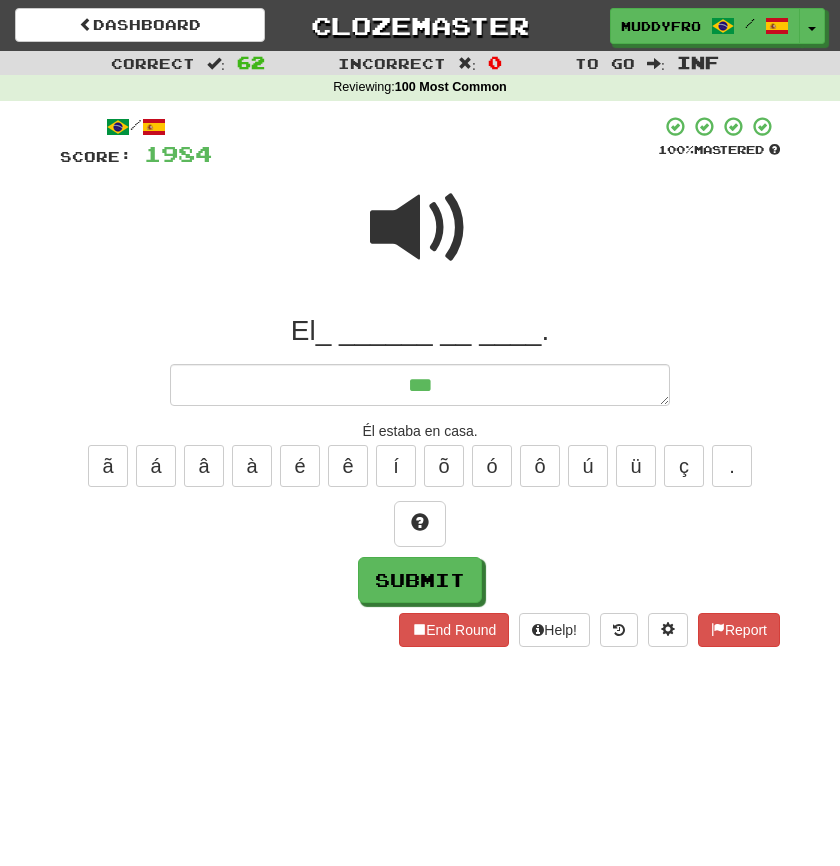 type on "*" 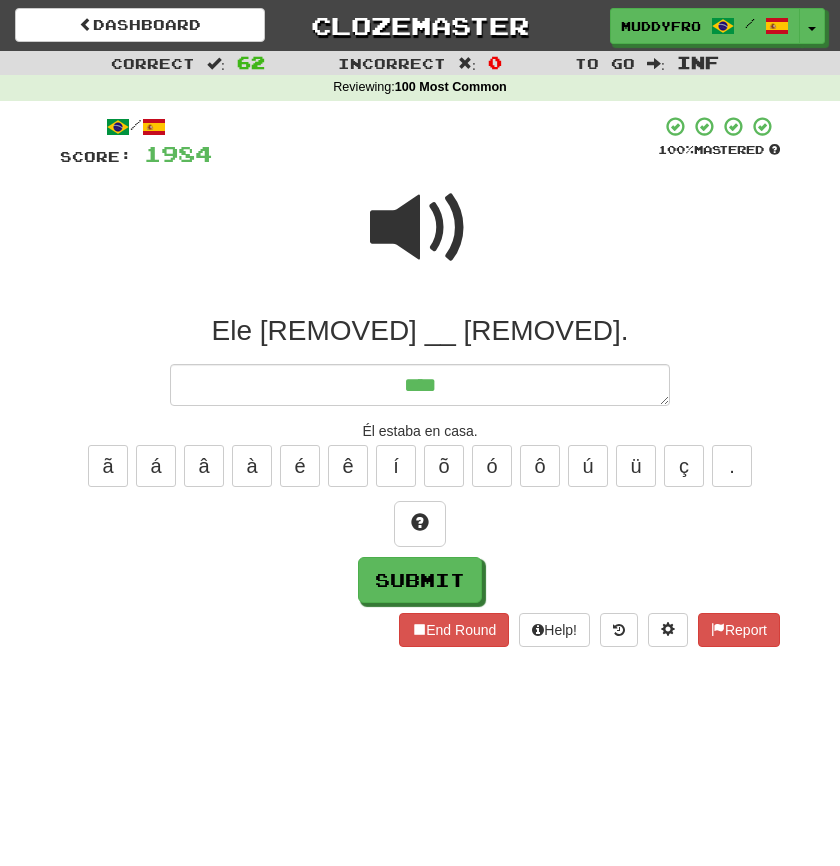 type on "*****" 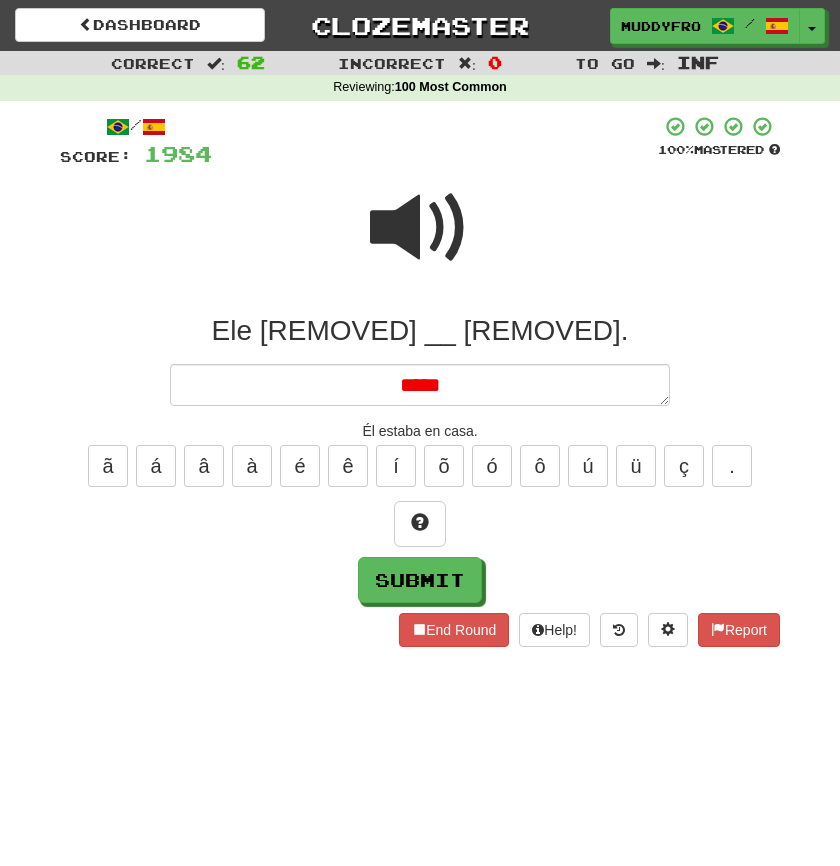 type on "*" 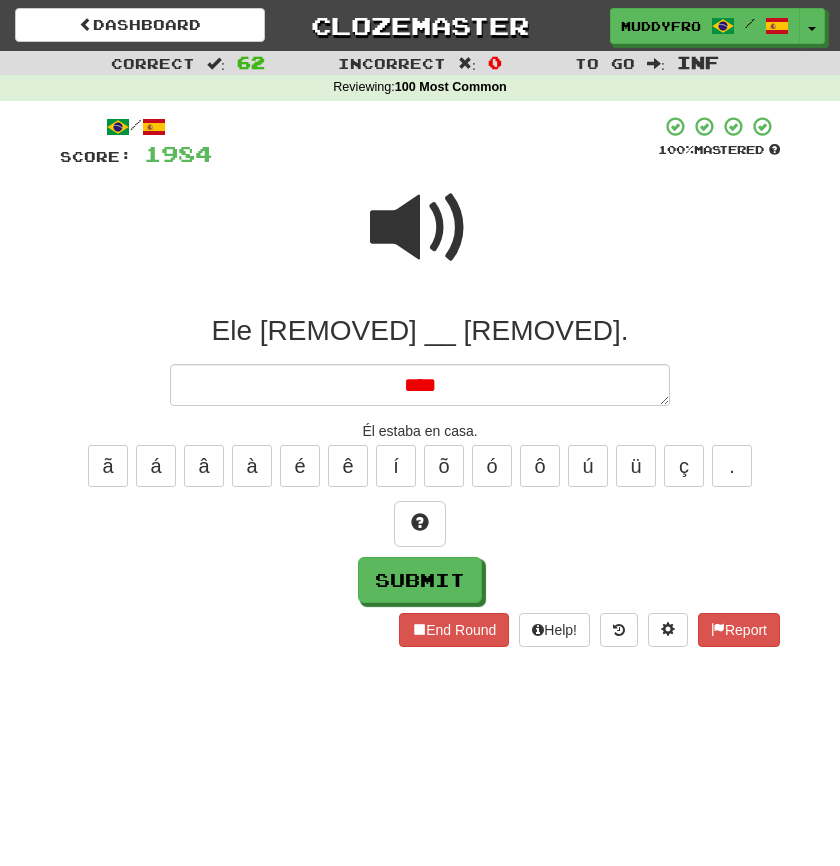 type on "*****" 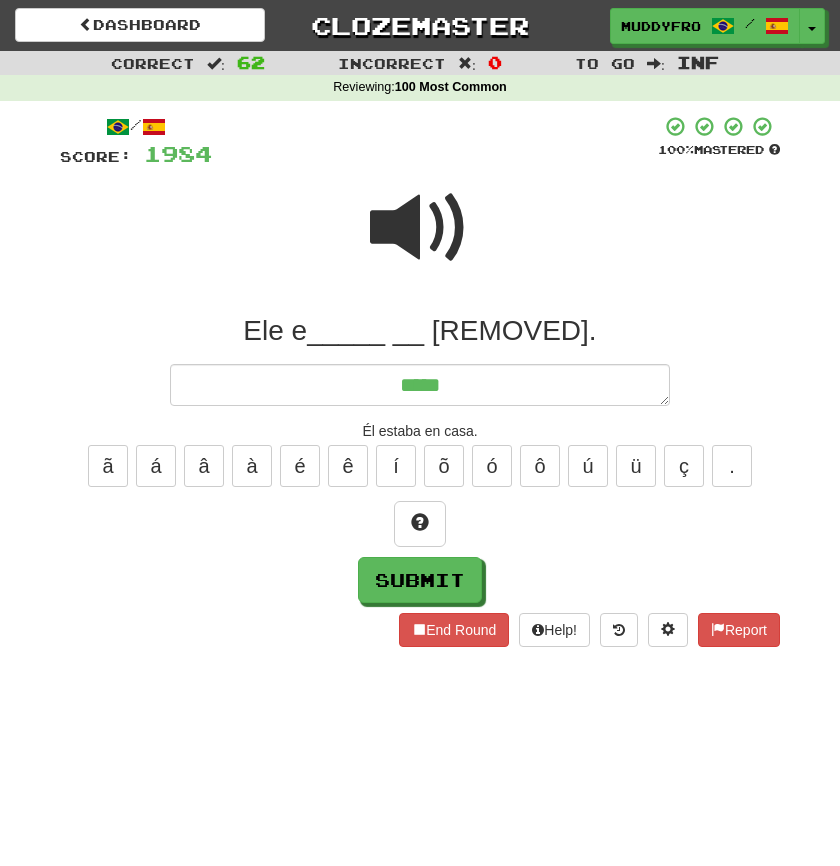 type on "*" 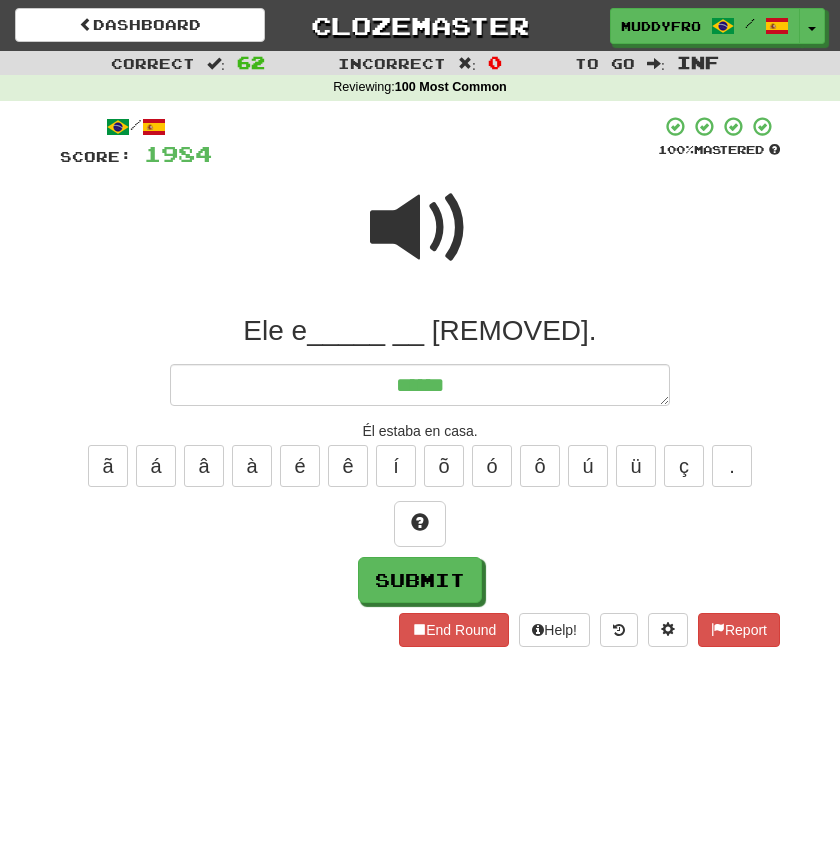 type on "*" 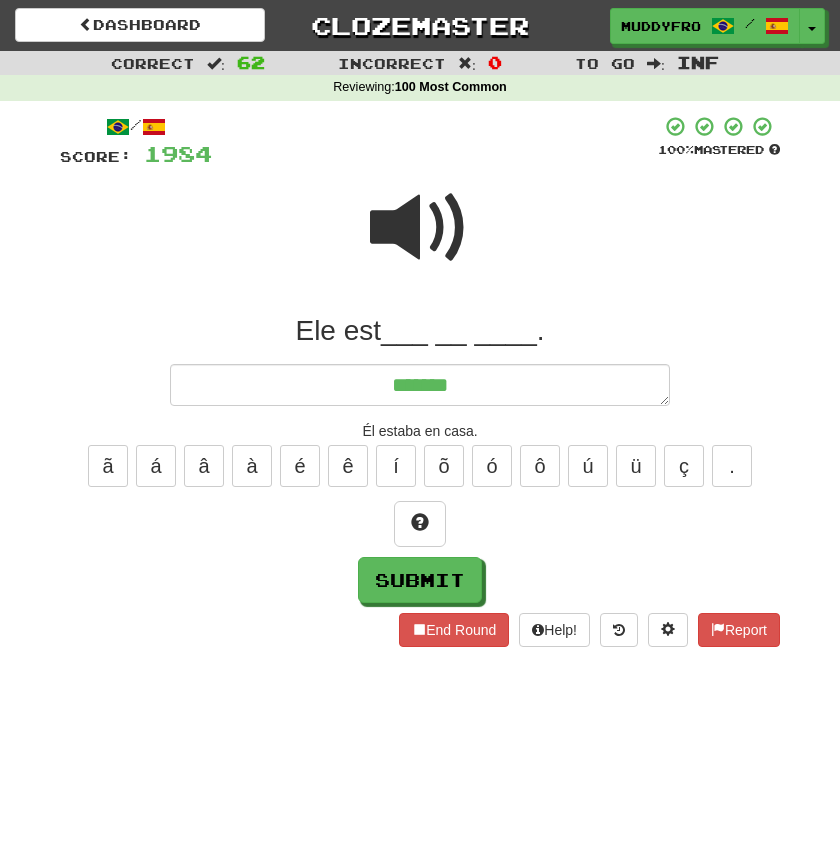 type on "********" 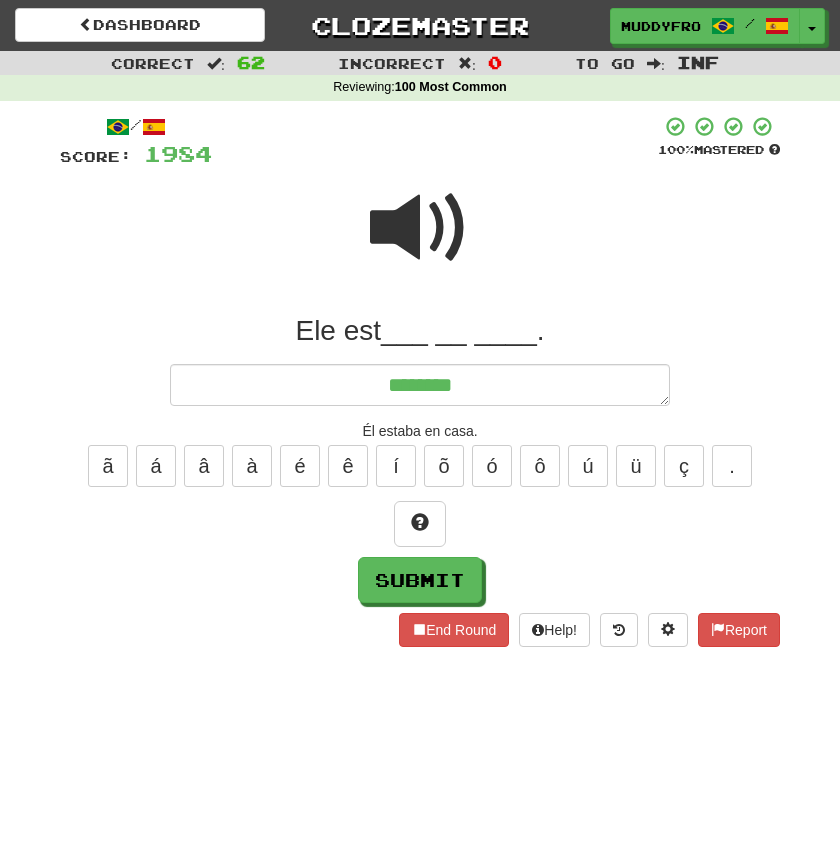 type on "*" 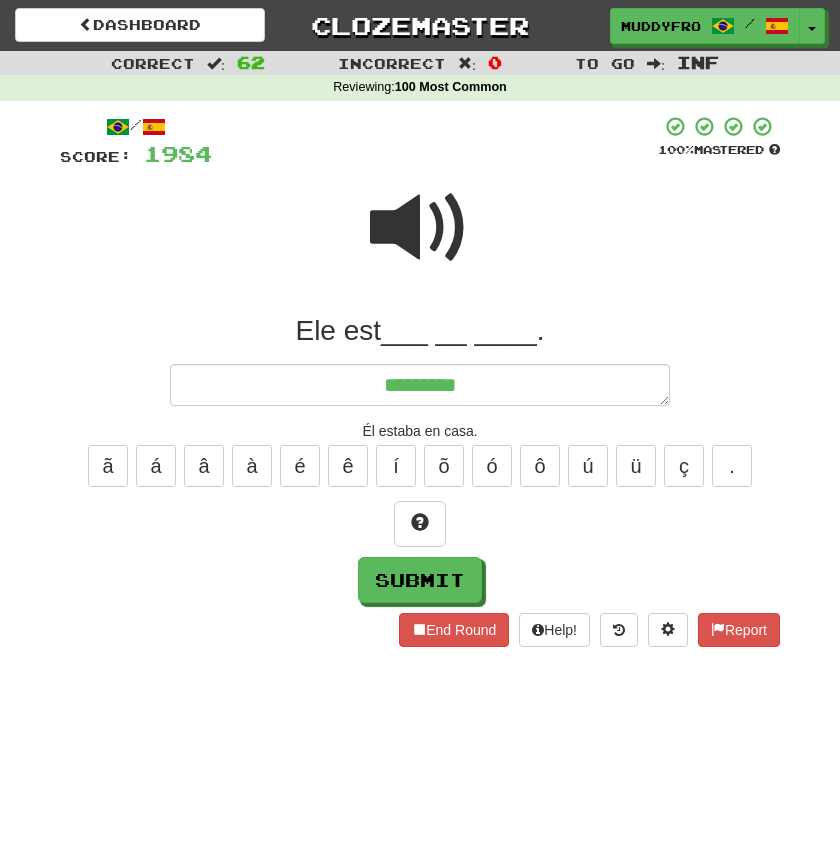 type on "**********" 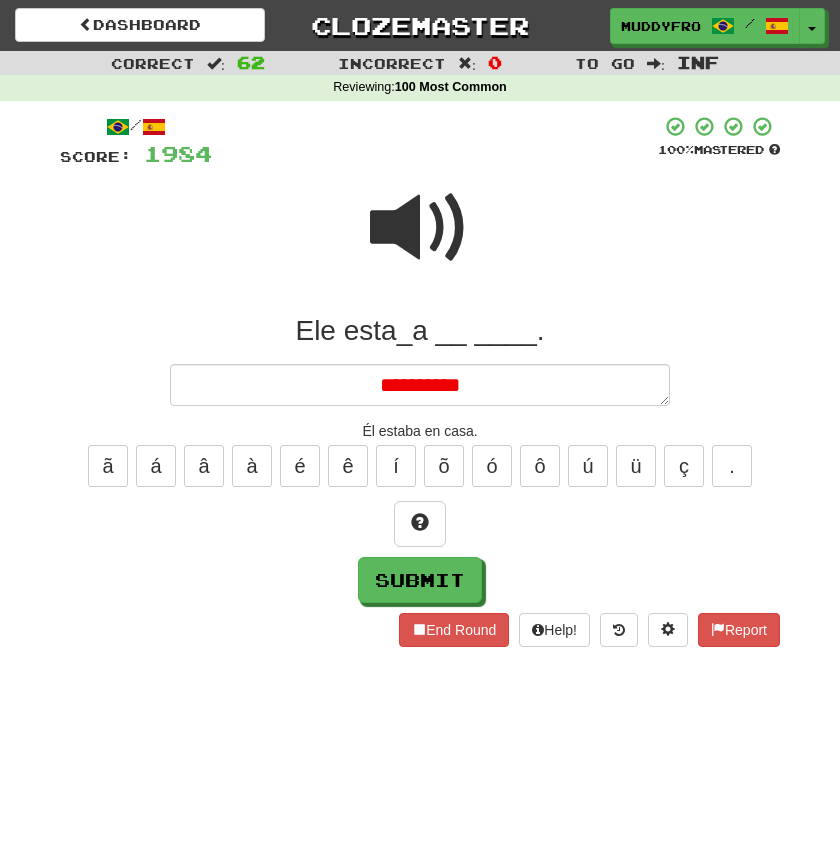 type on "*" 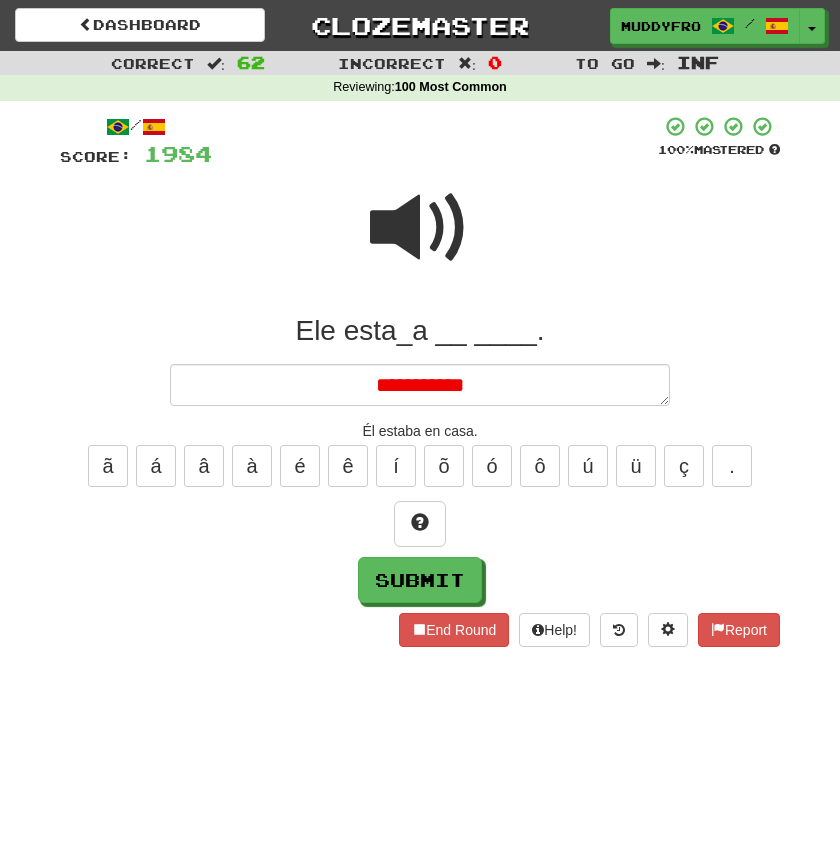 type on "*" 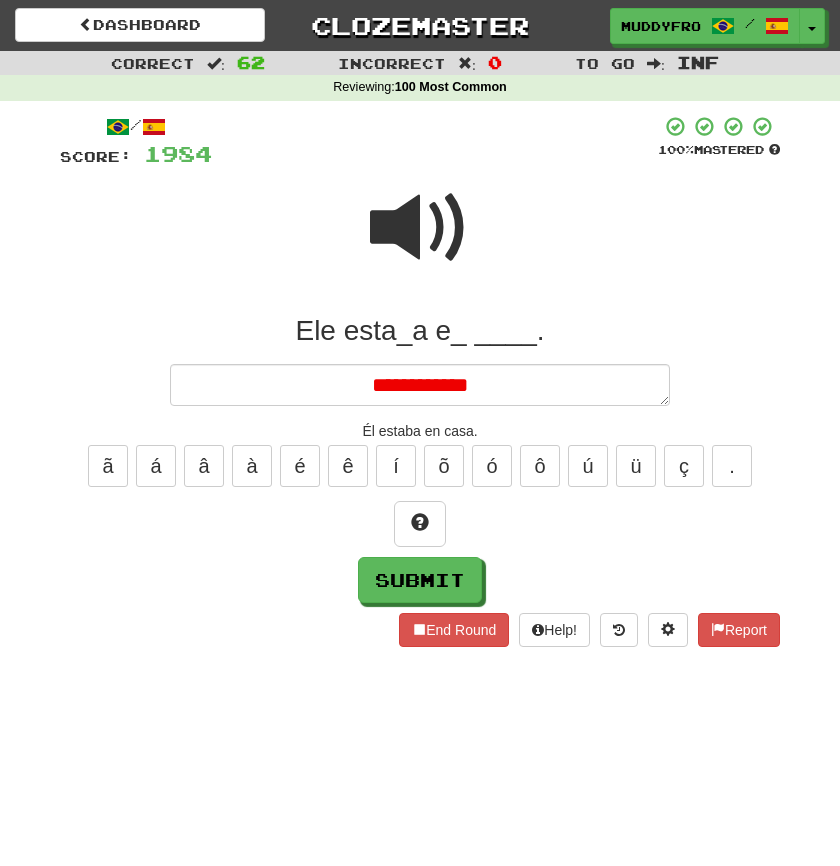 type on "*" 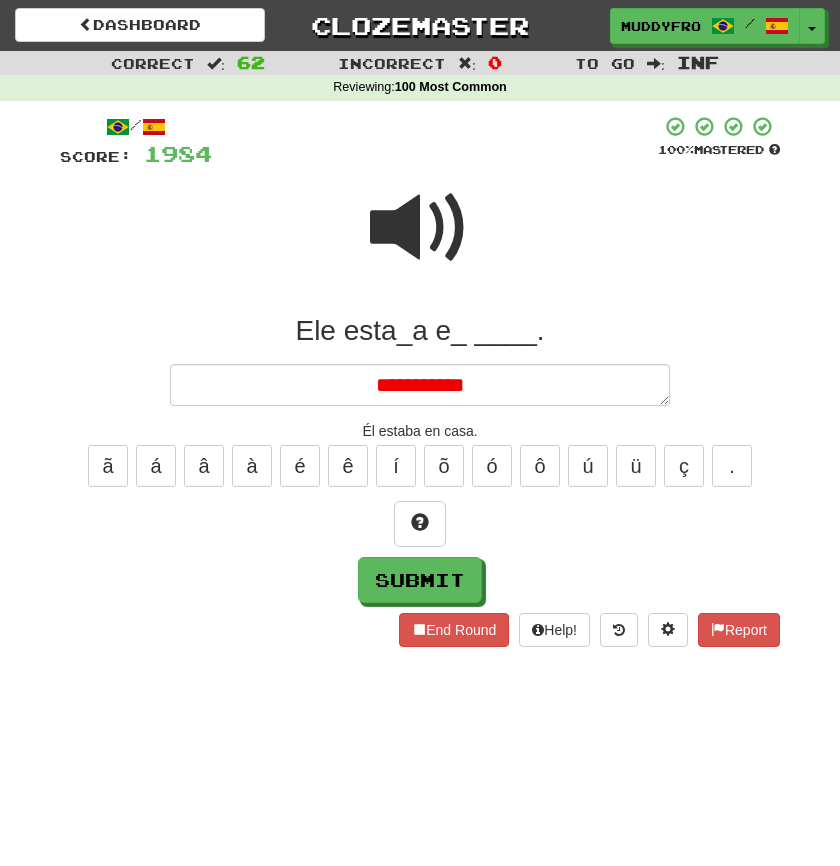 type on "*" 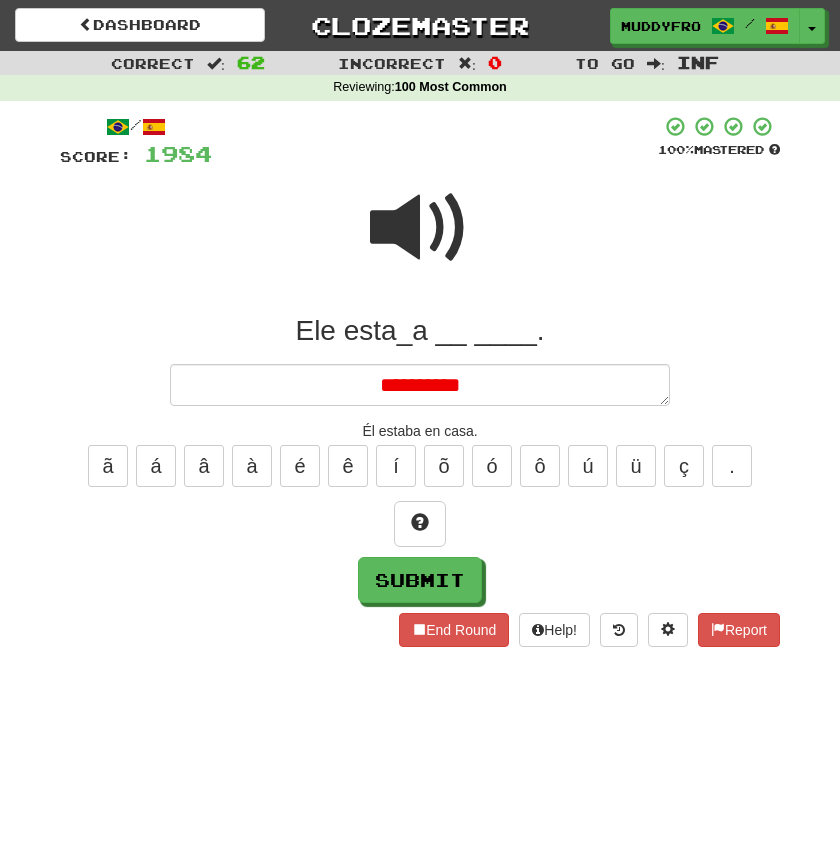 type on "*" 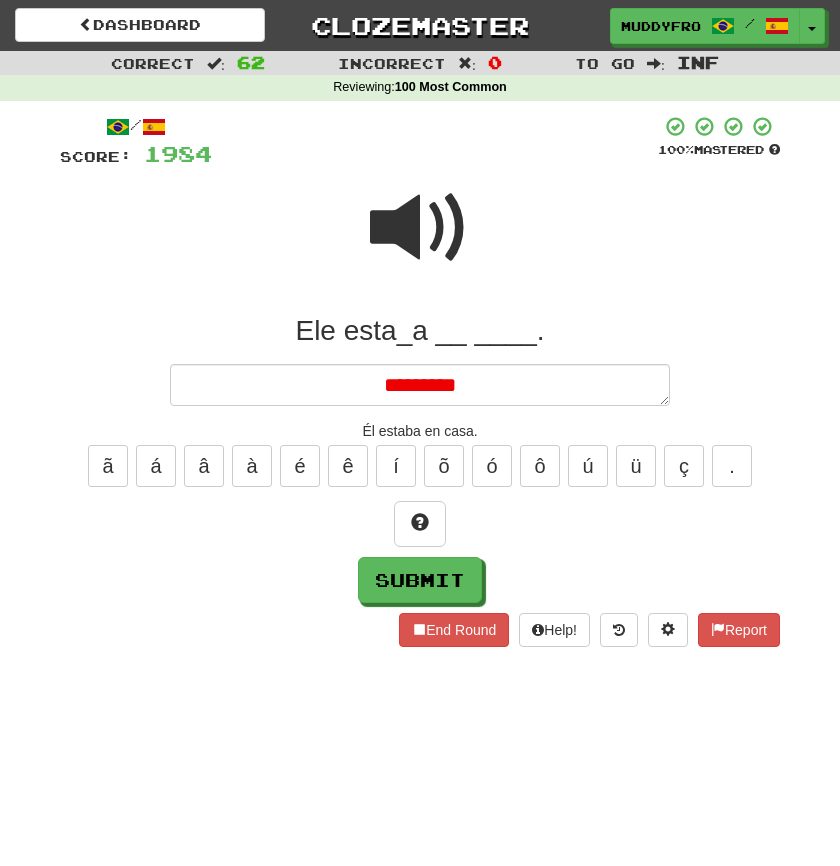 type on "*" 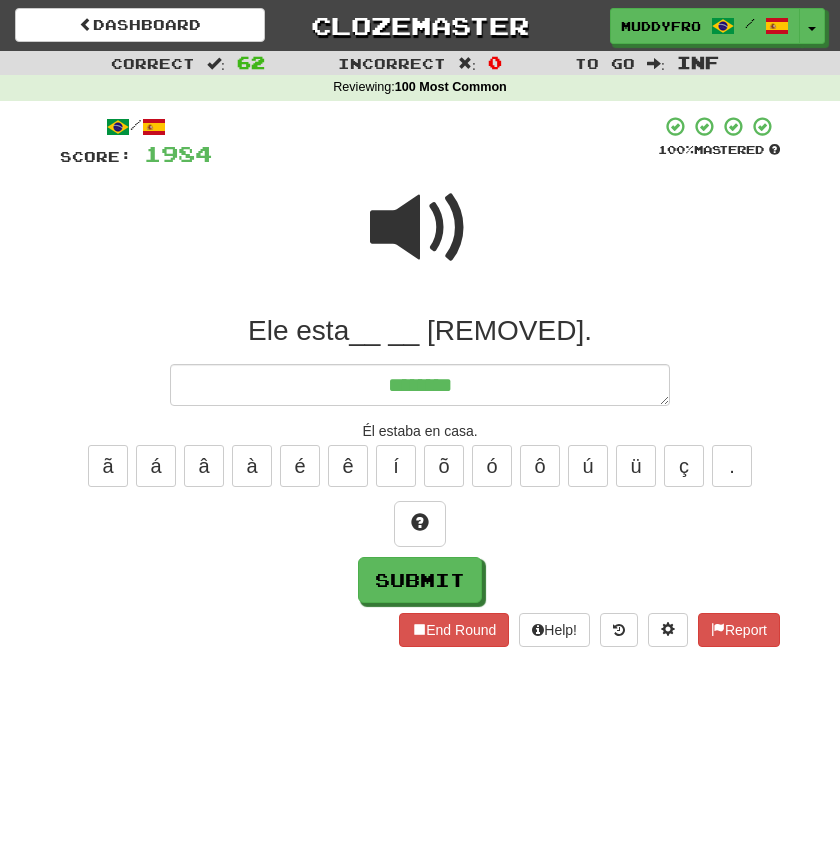 type on "*" 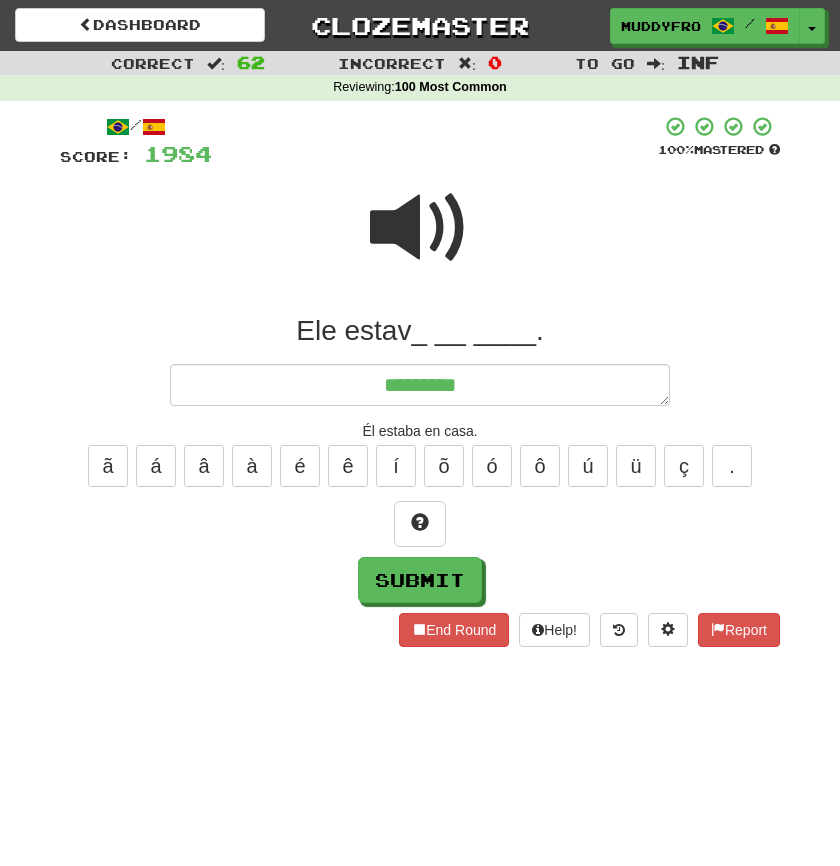 type on "*" 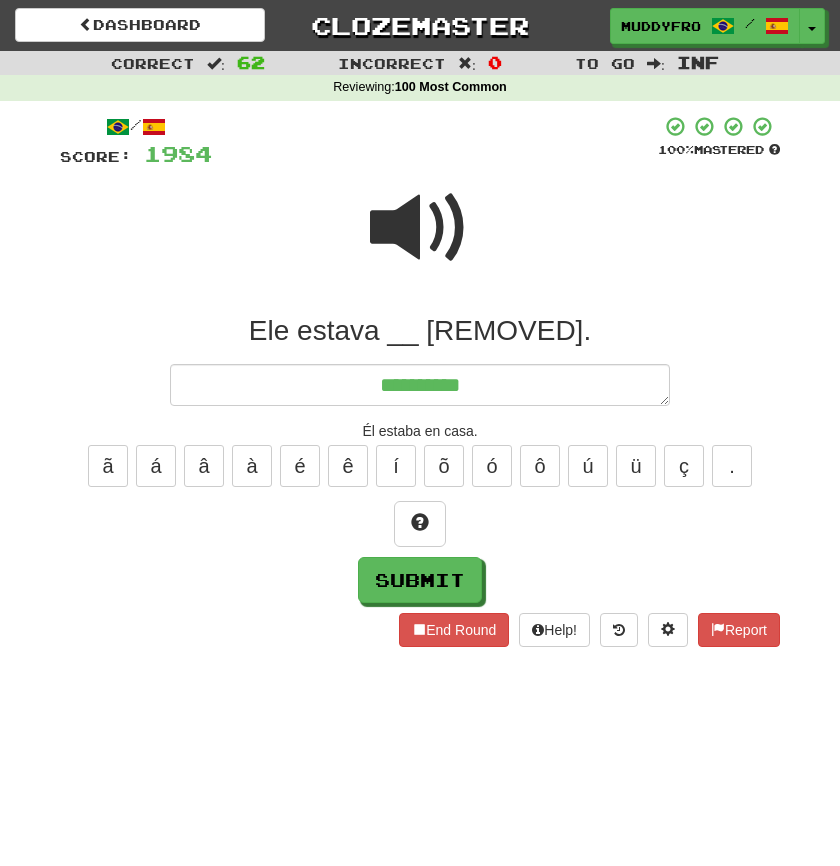 type on "*" 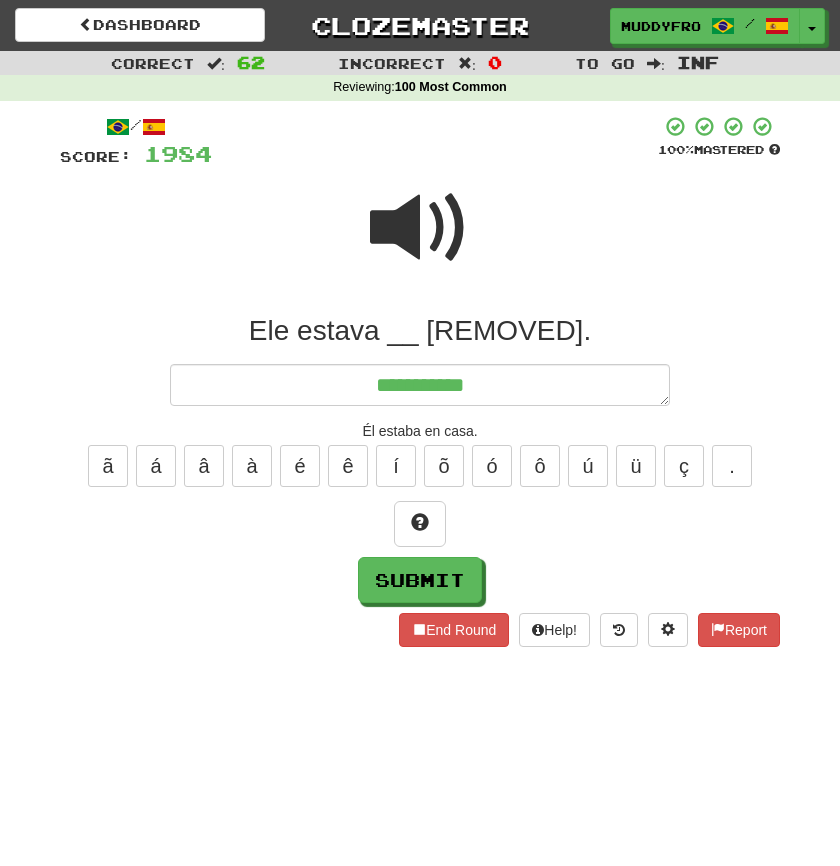 type on "*" 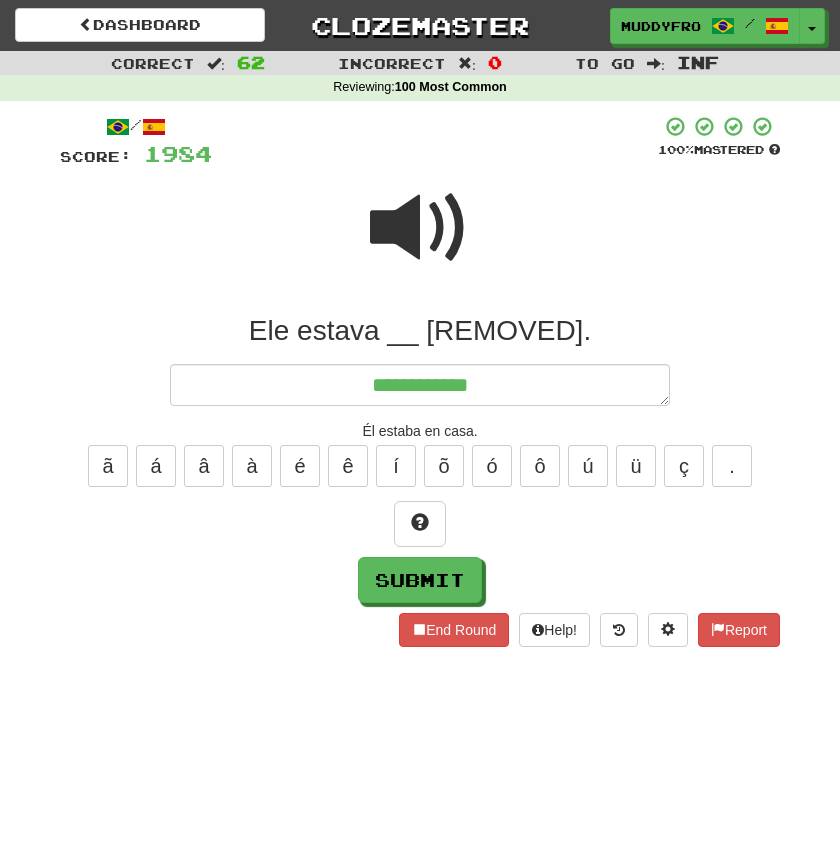 type on "*" 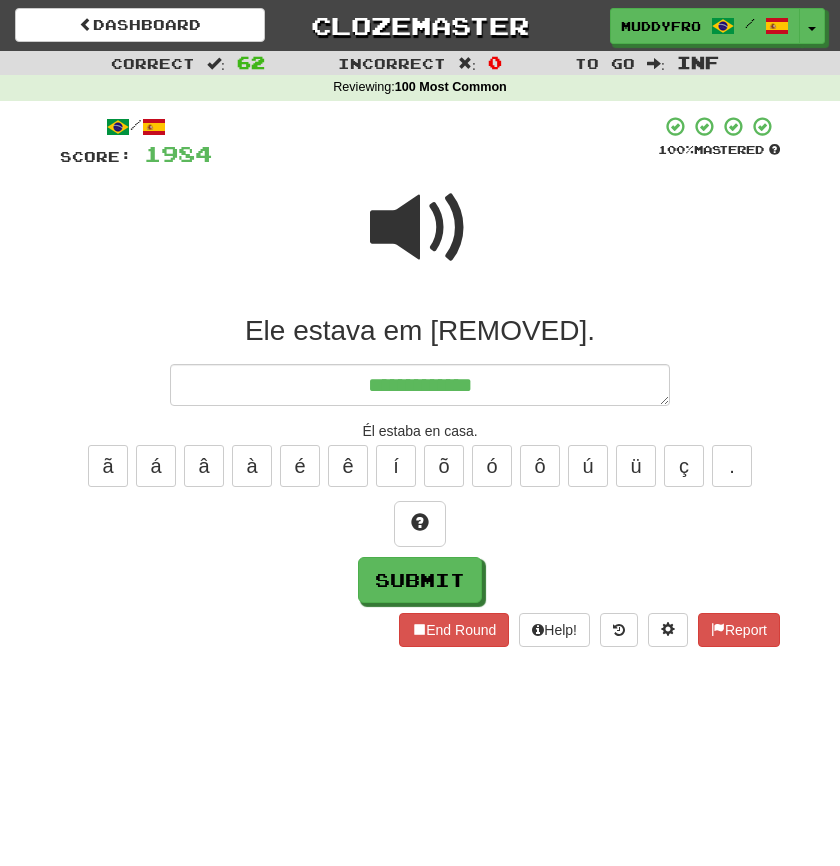 type on "*" 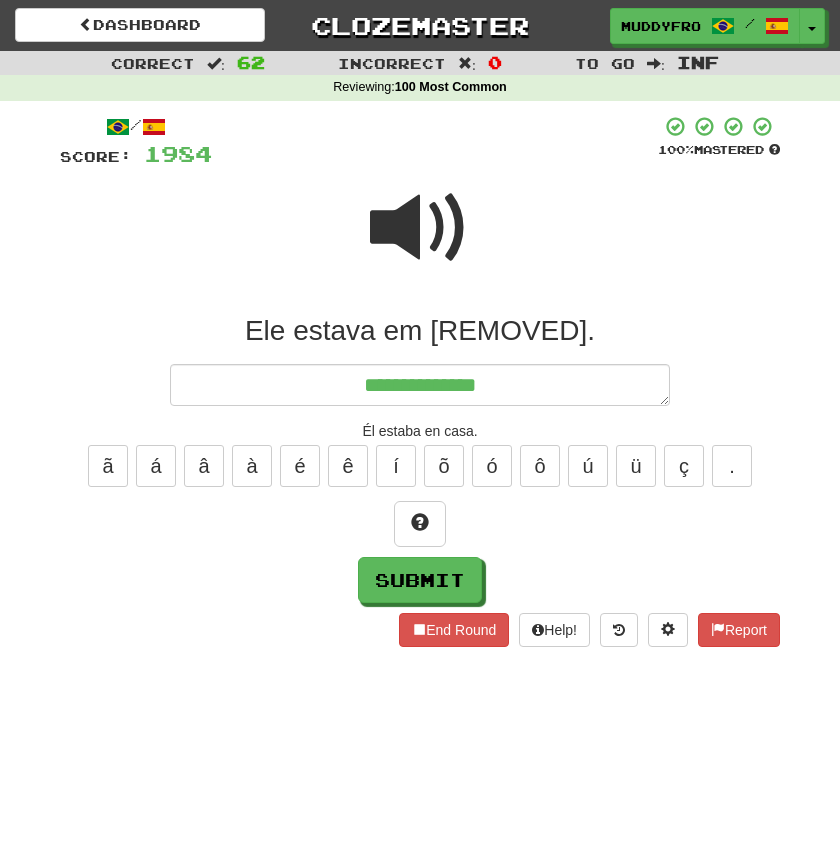 type on "*" 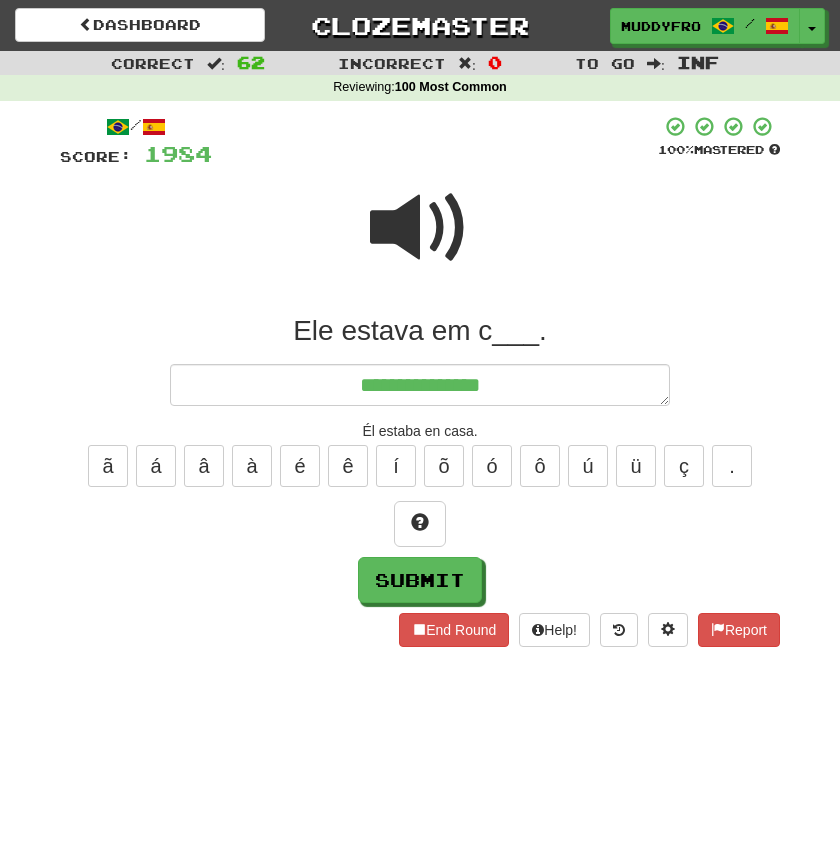 type on "*" 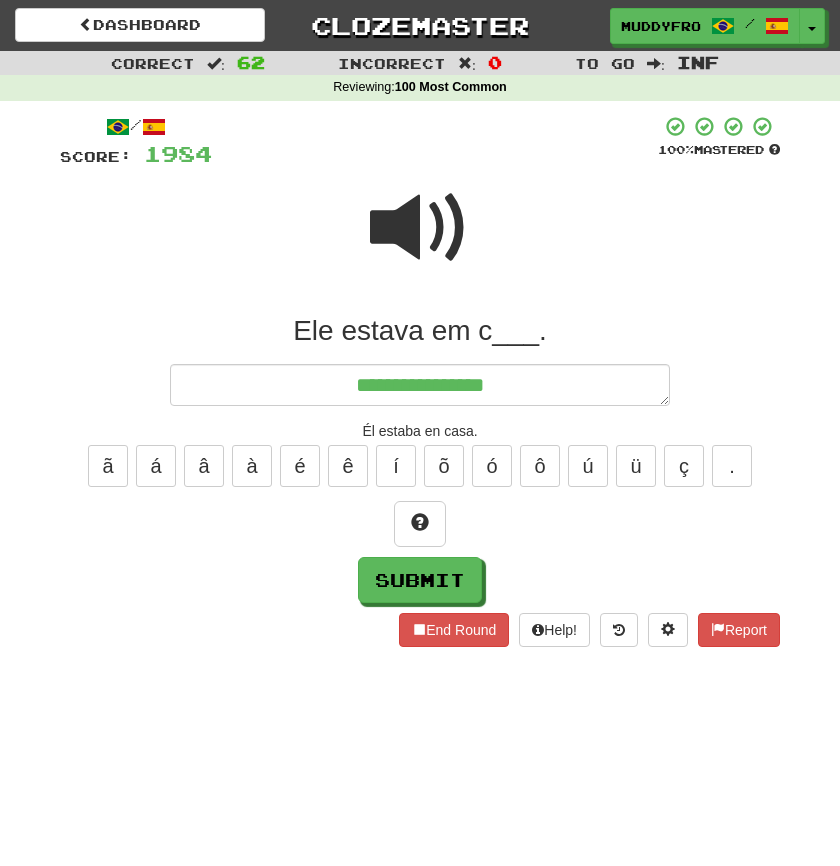 type on "*" 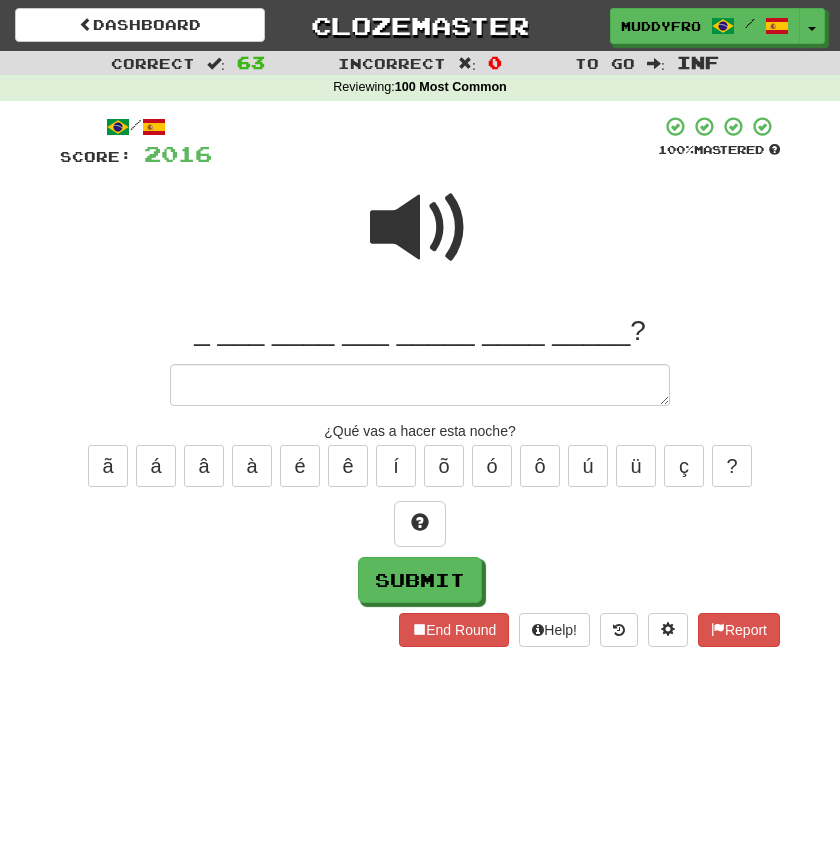 type on "*" 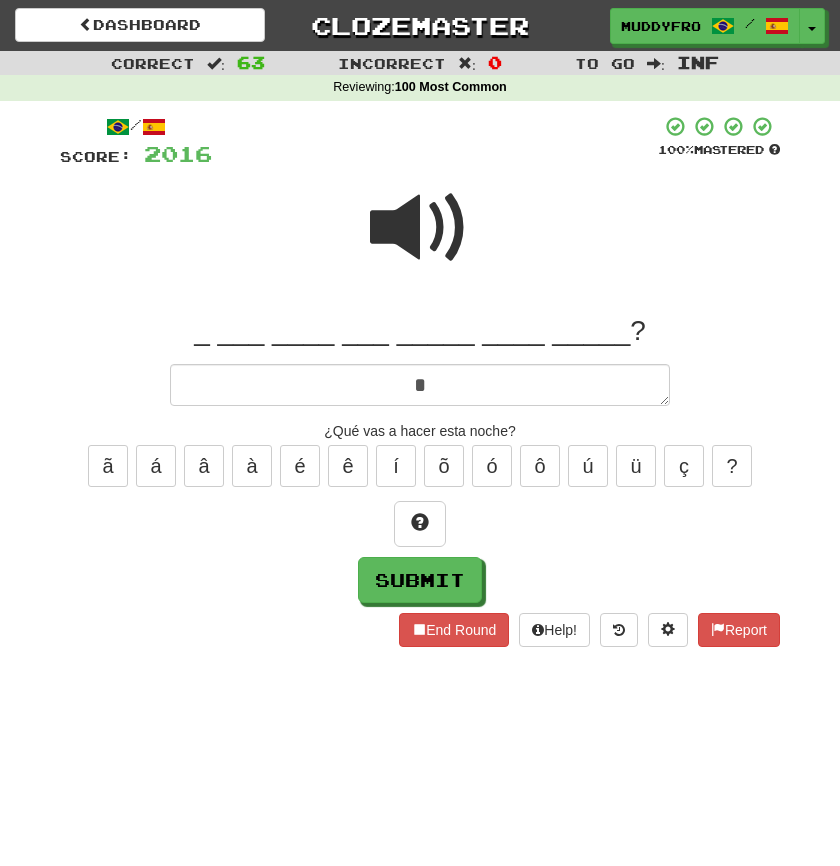 type on "*" 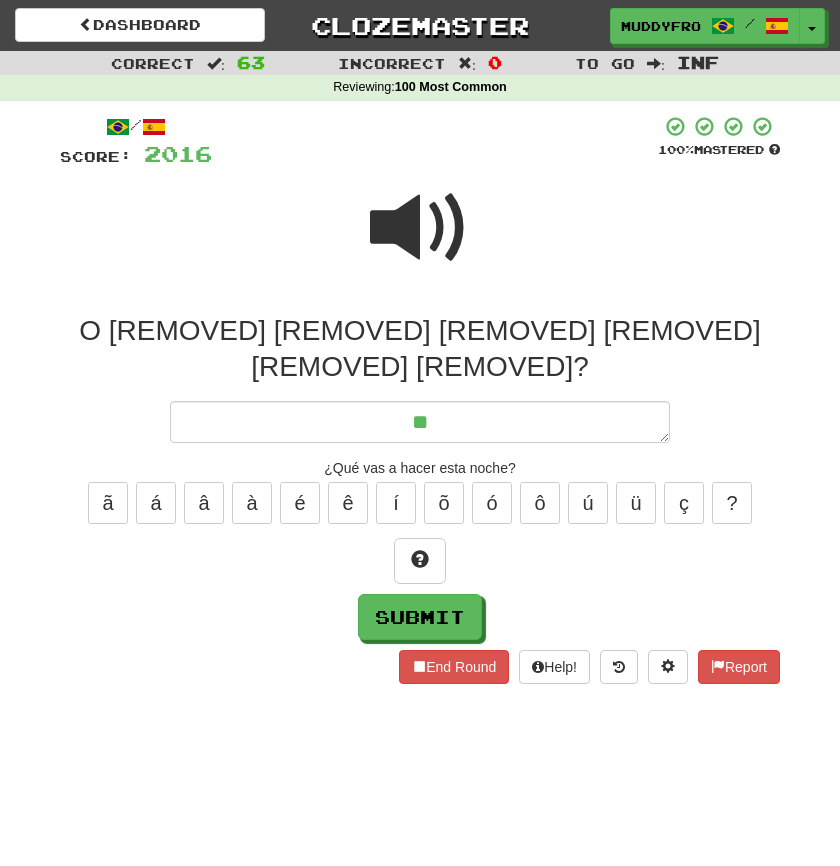 type on "*" 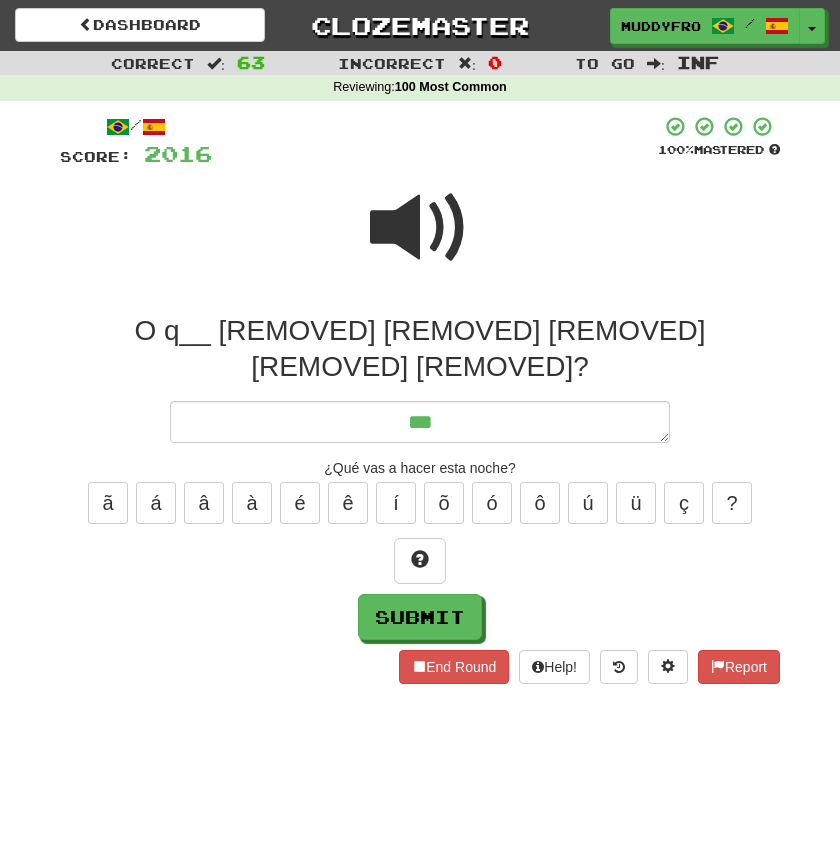 type on "*" 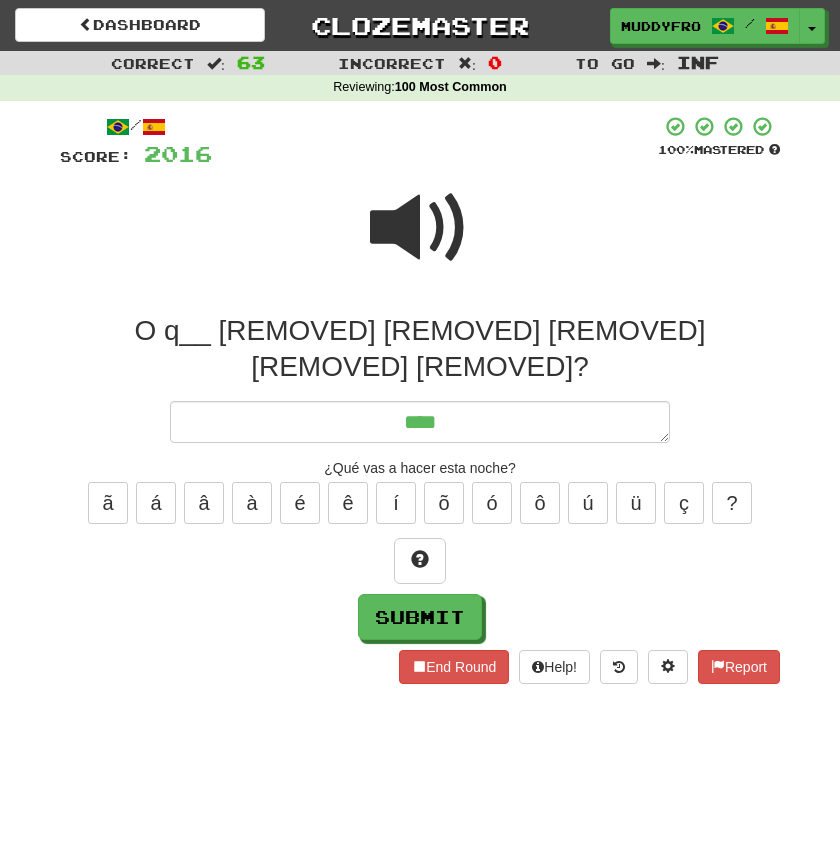 type on "*****" 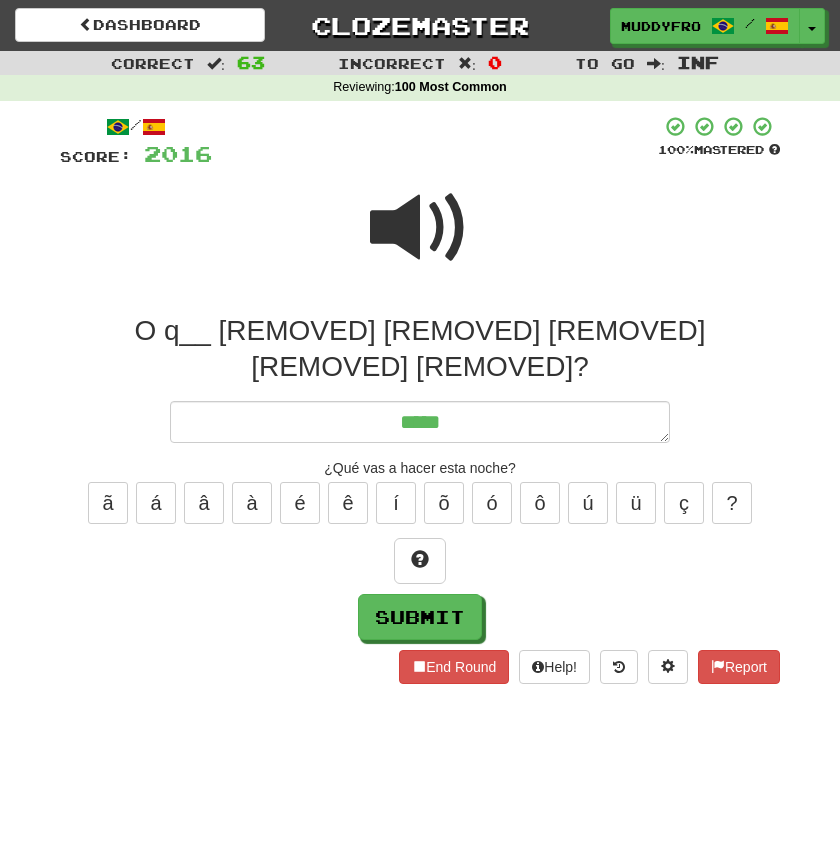 type on "*" 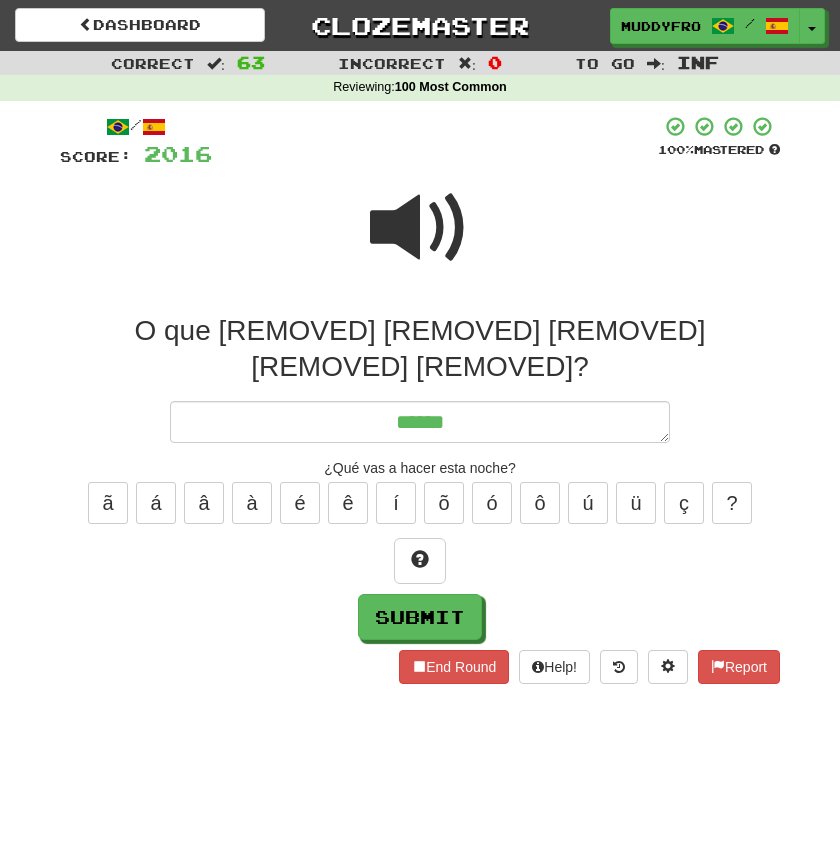 type on "*******" 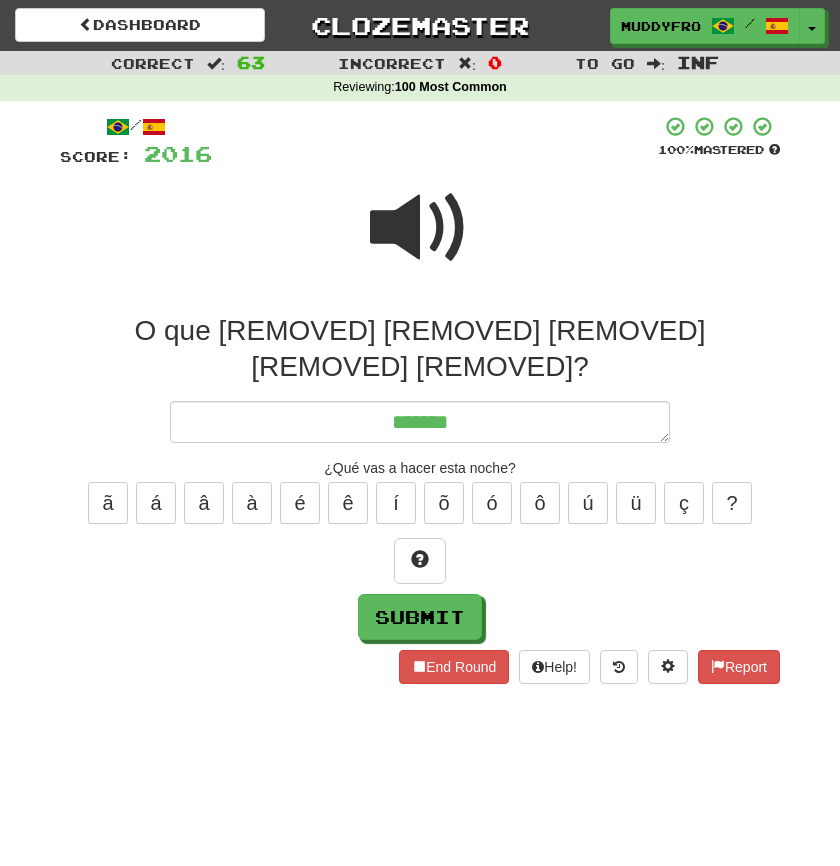 type on "*" 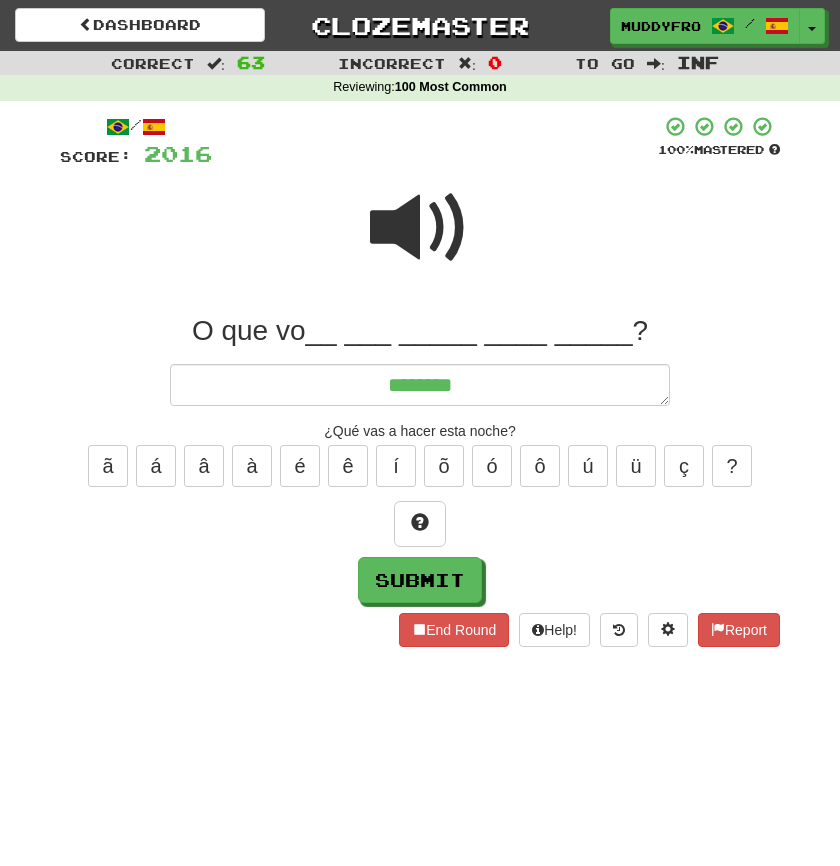 type on "*********" 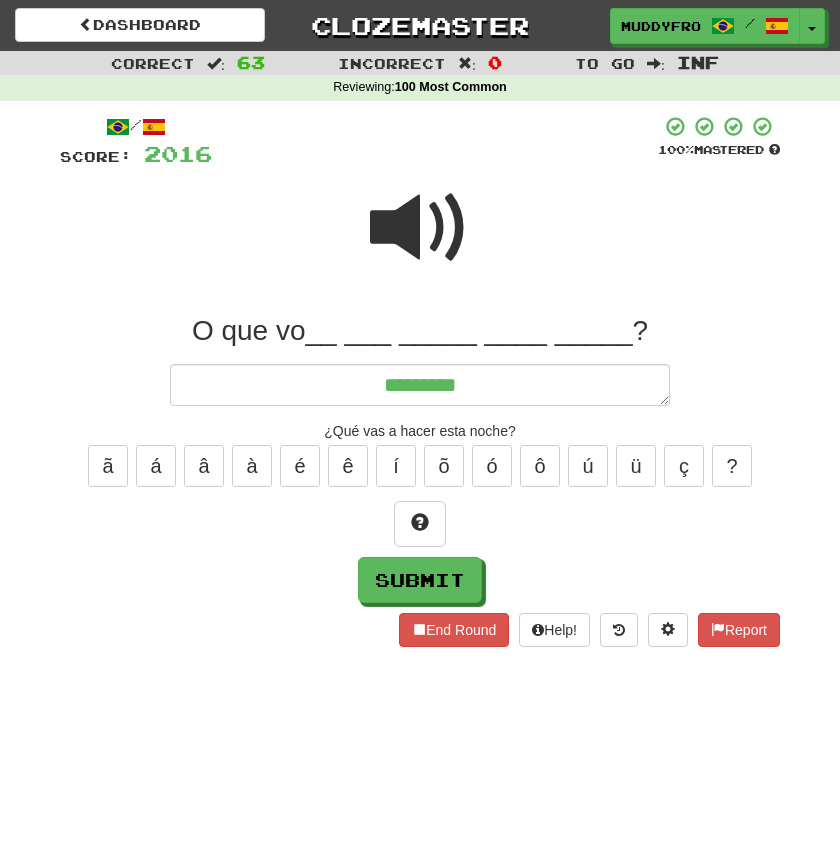 type on "*" 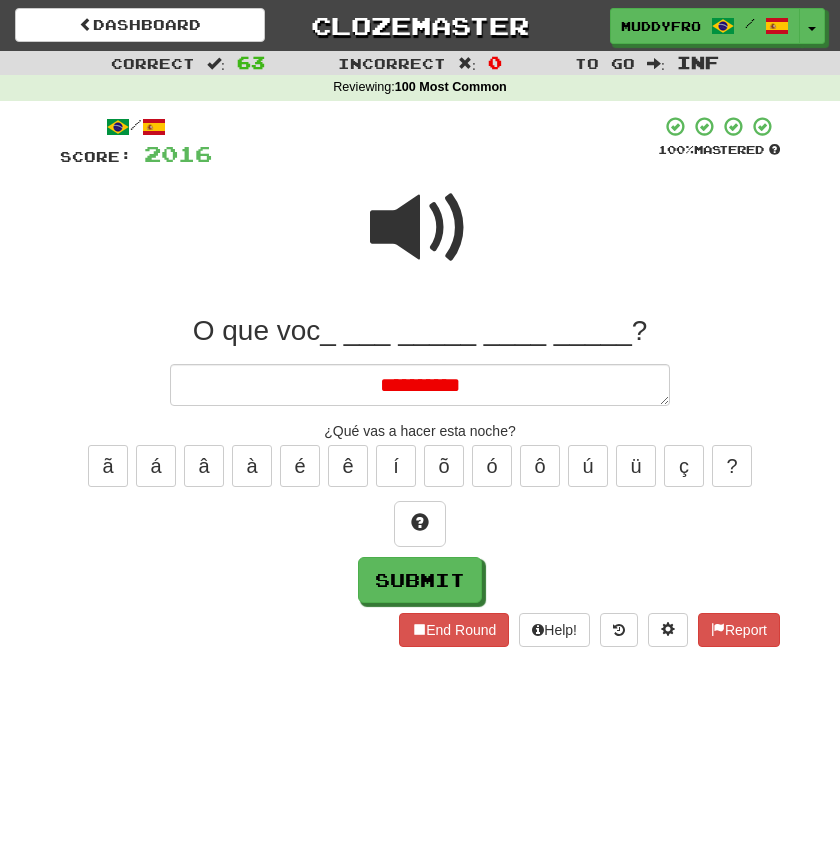 type on "*" 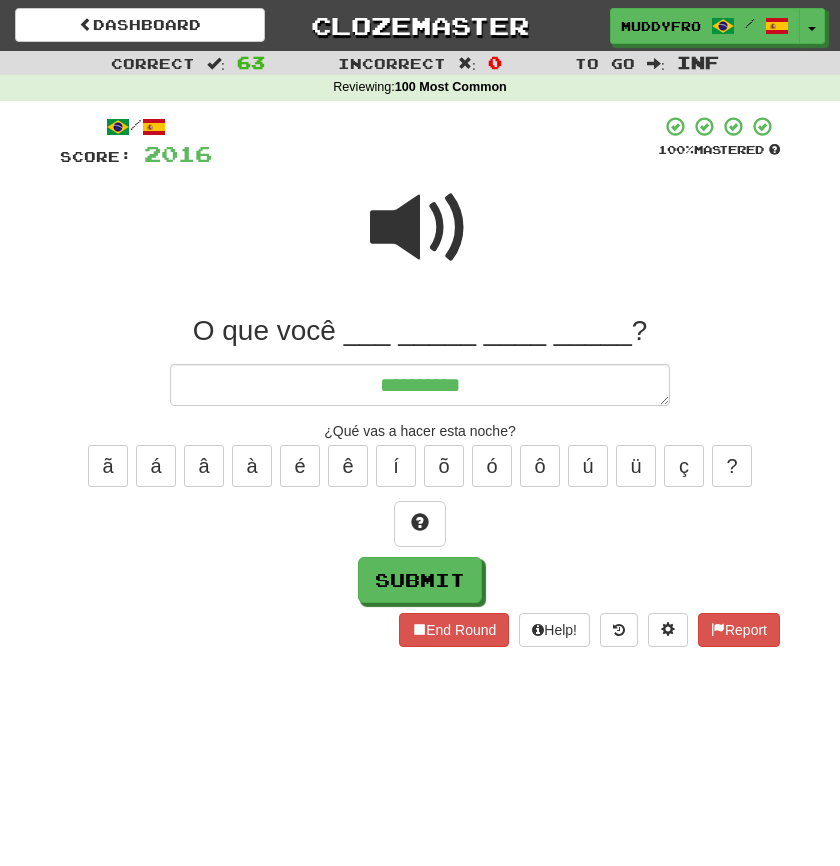 type on "*" 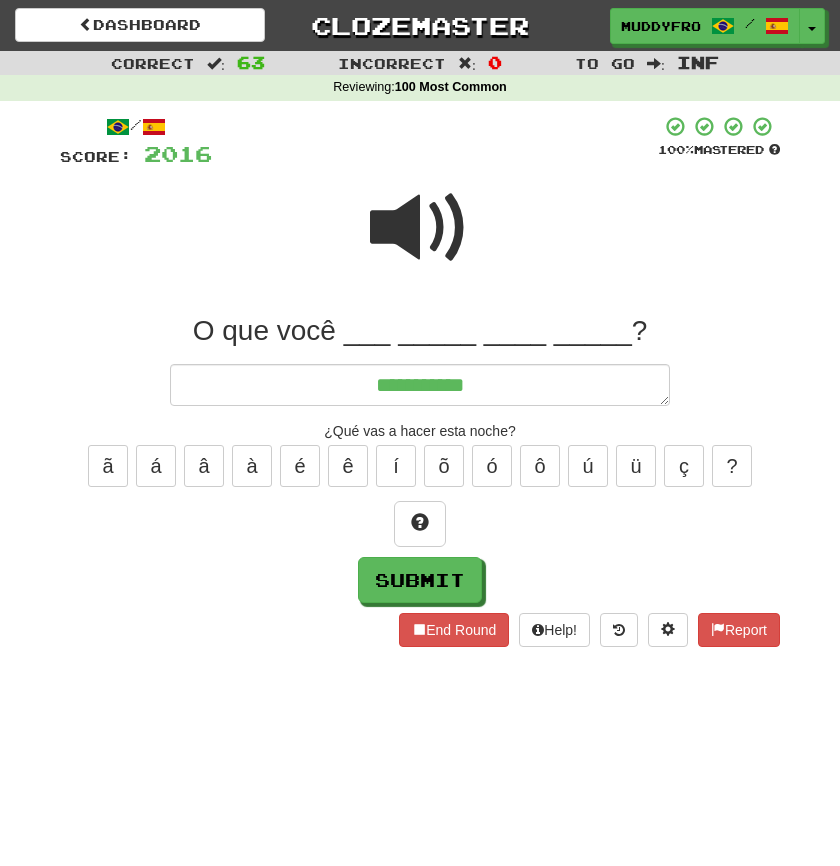 type on "*" 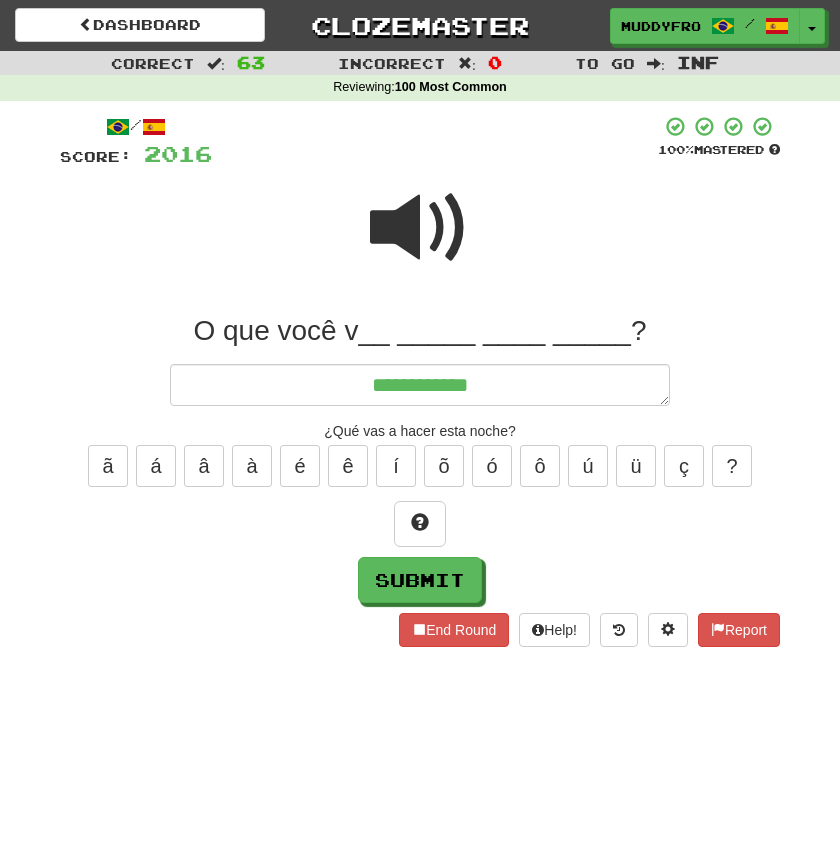 type on "*" 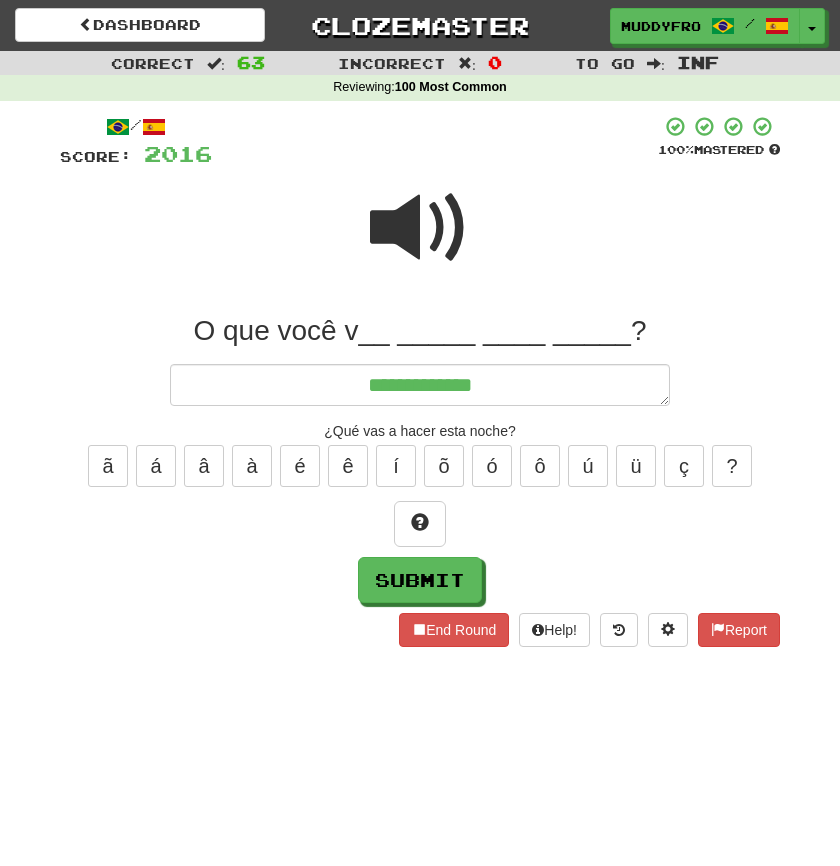type on "*" 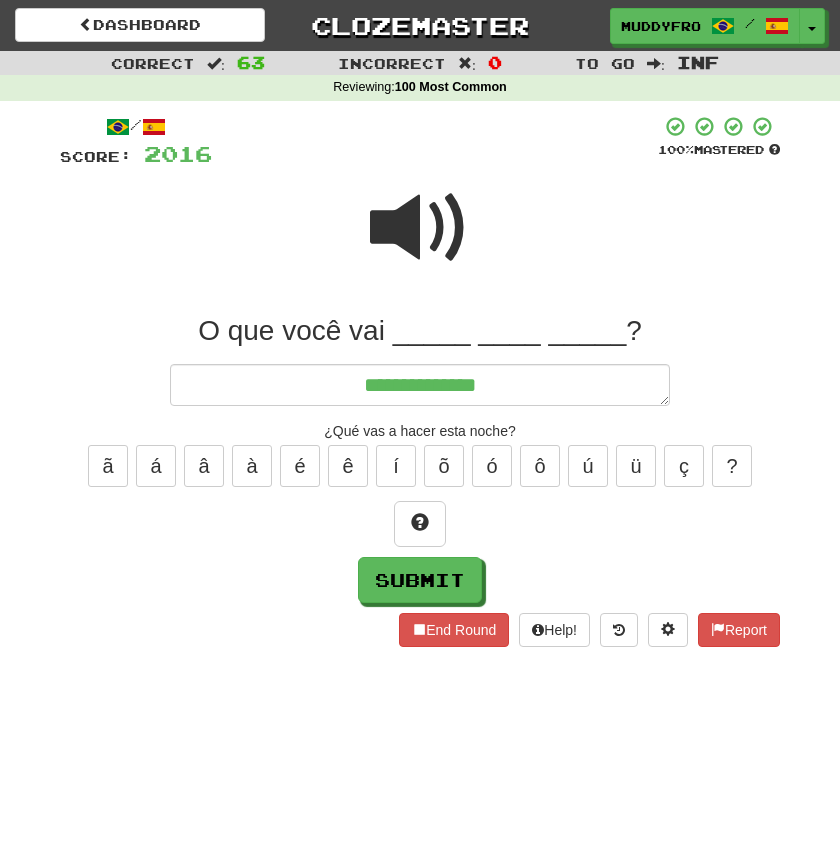type on "*" 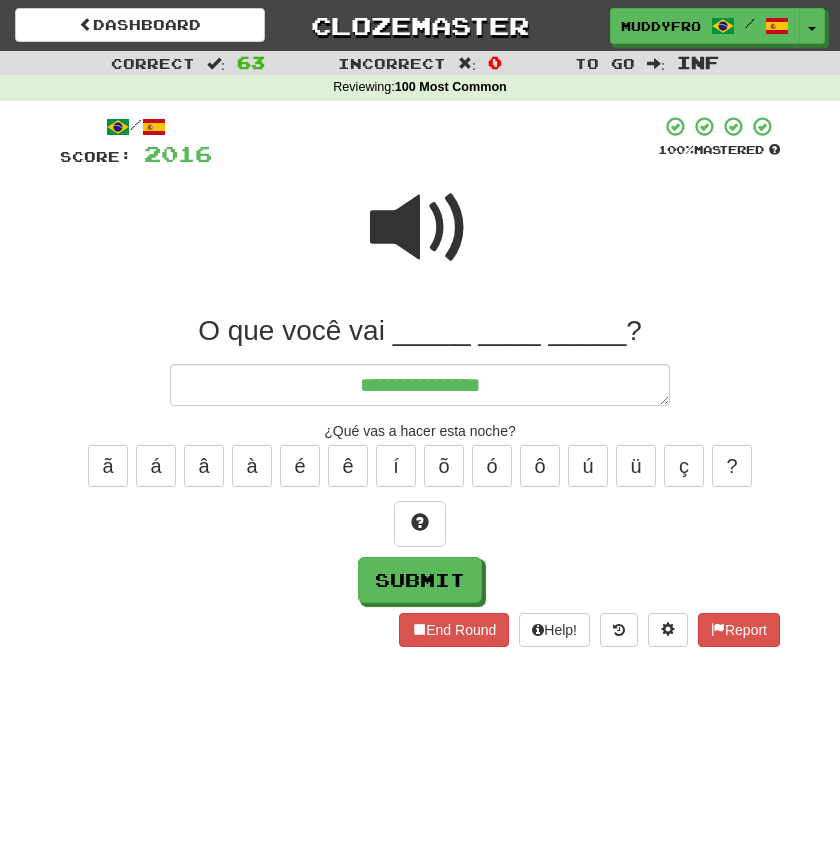 type on "**********" 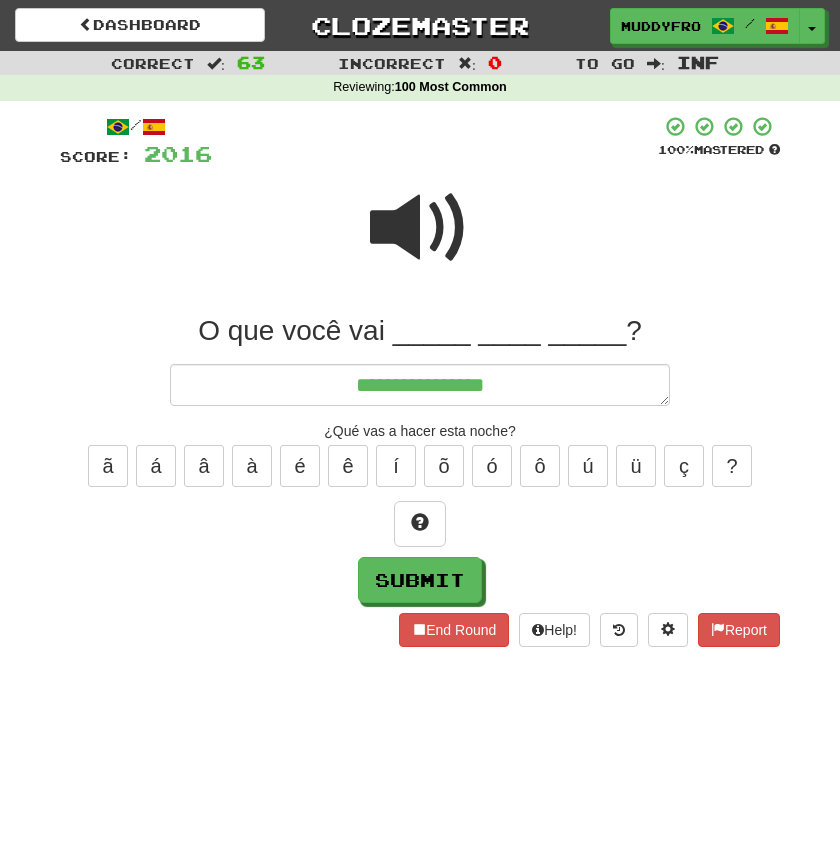 type on "*" 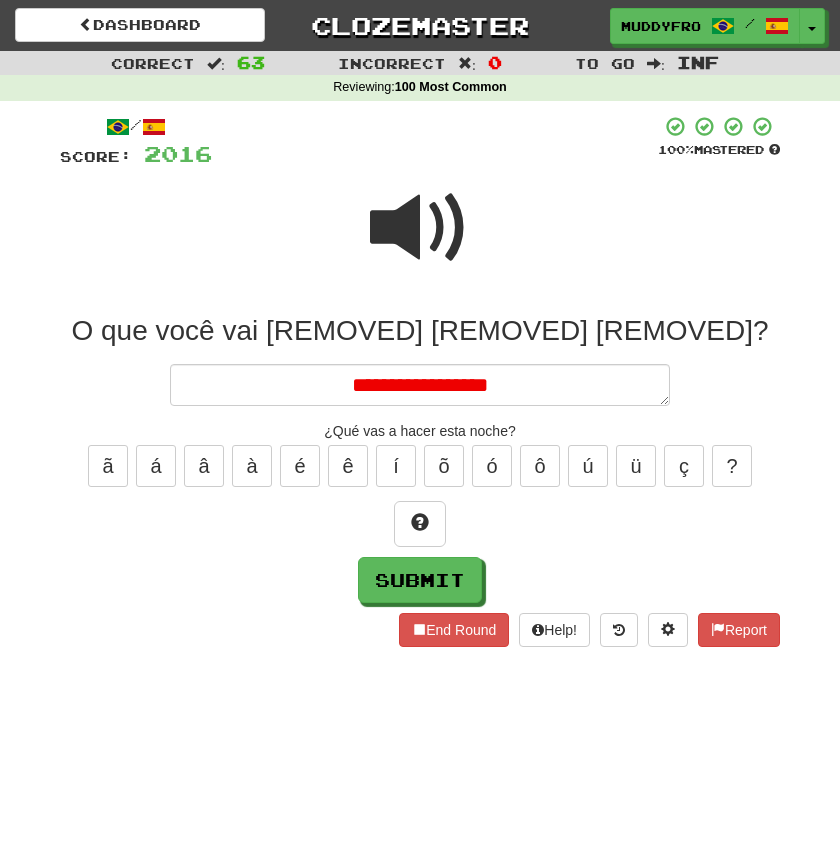 type on "*" 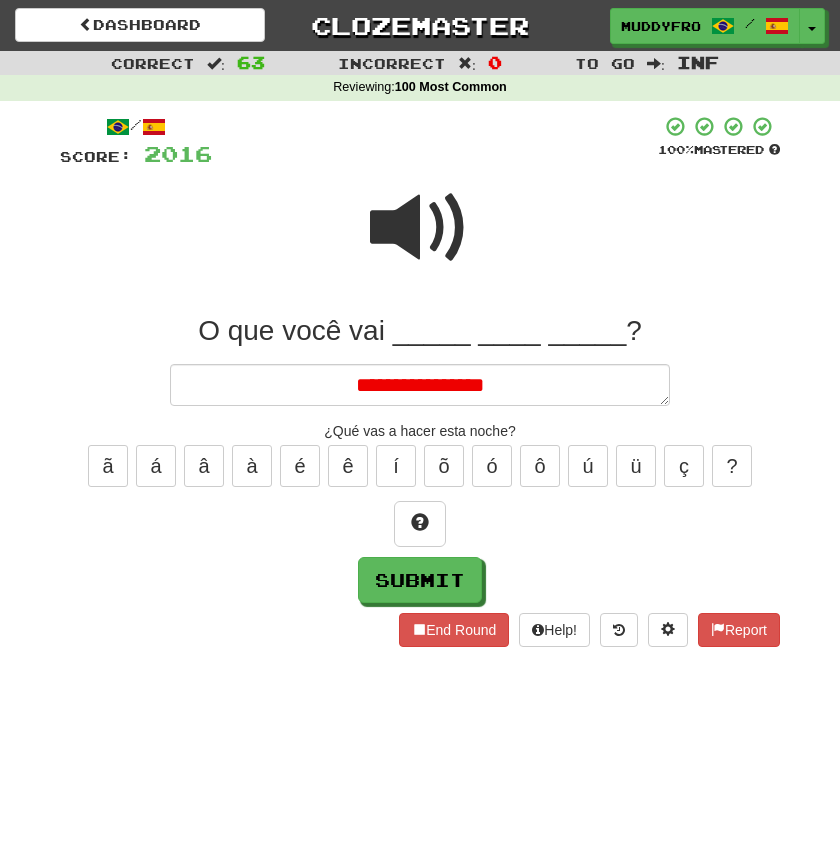 type on "*" 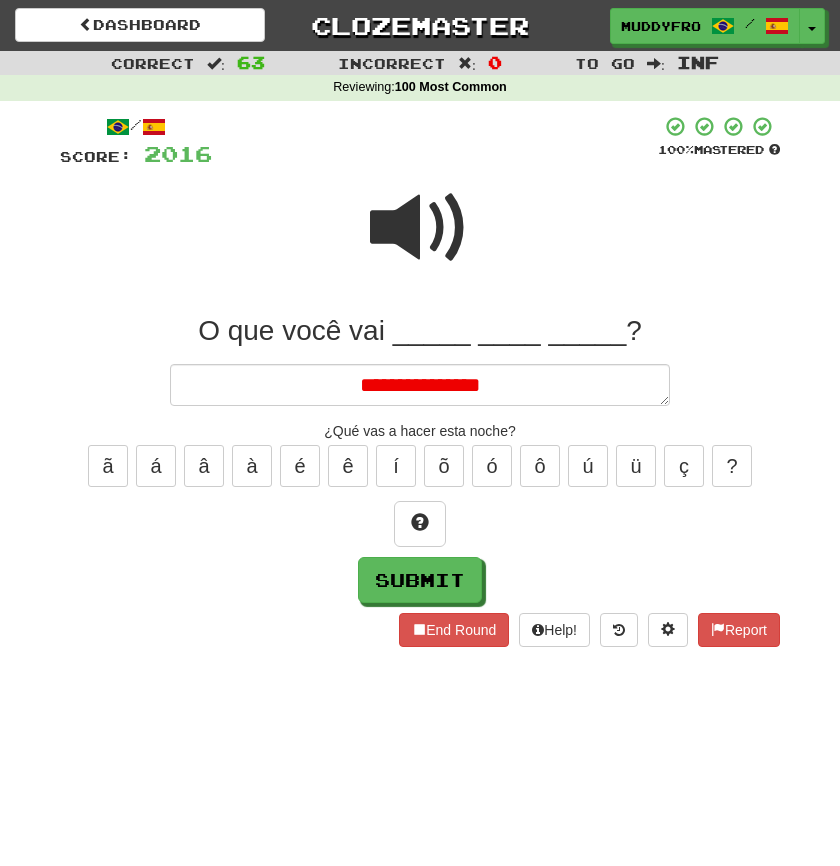 type on "*" 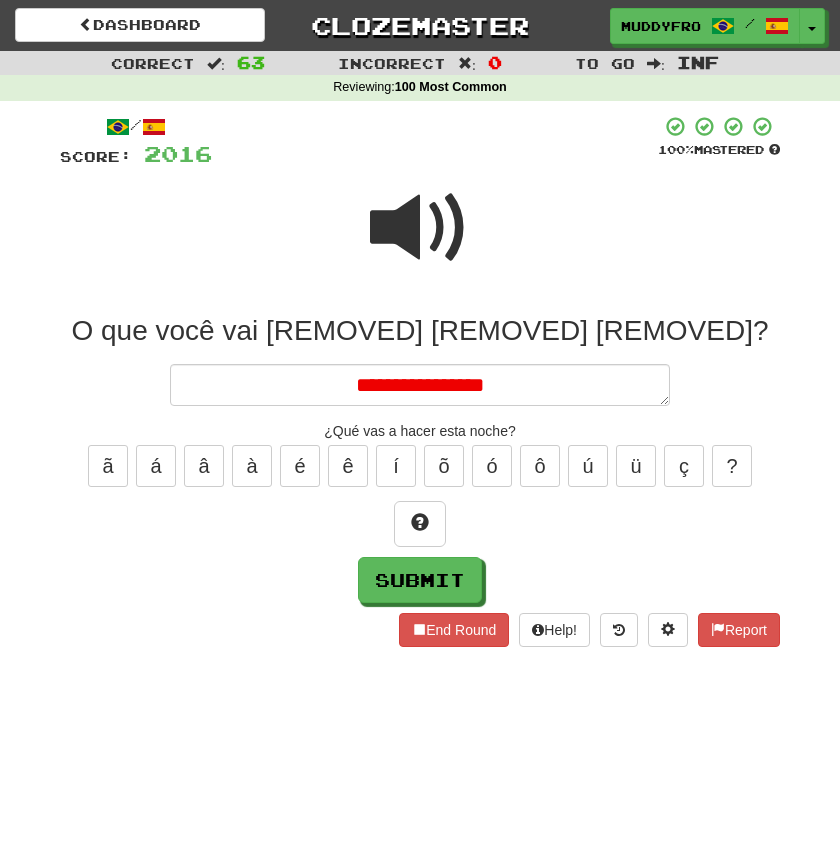 type on "*" 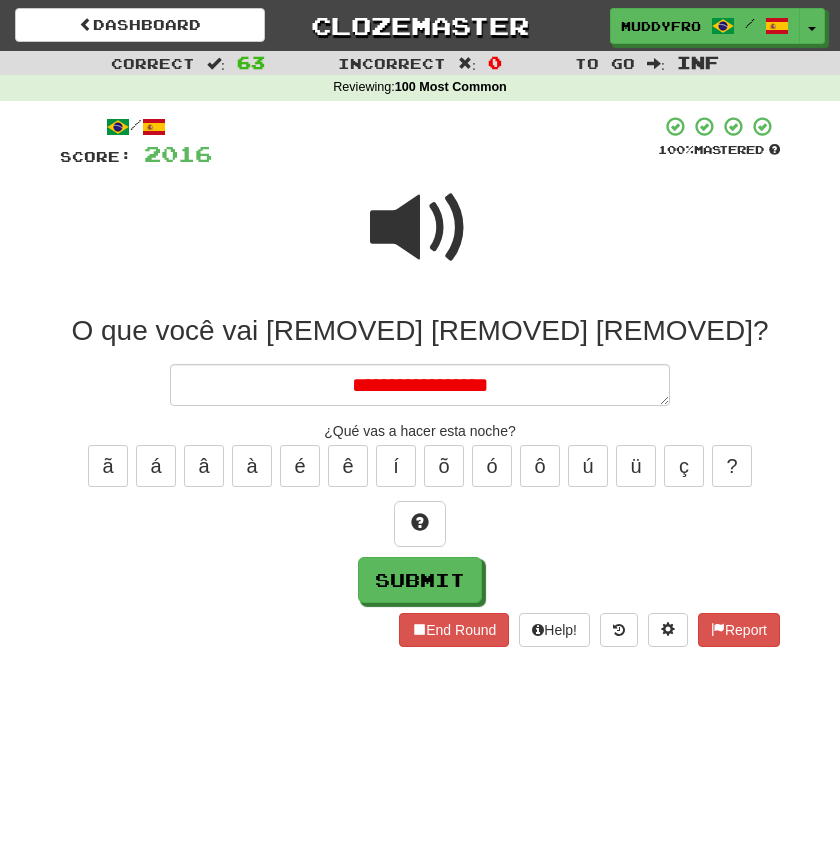 type on "*" 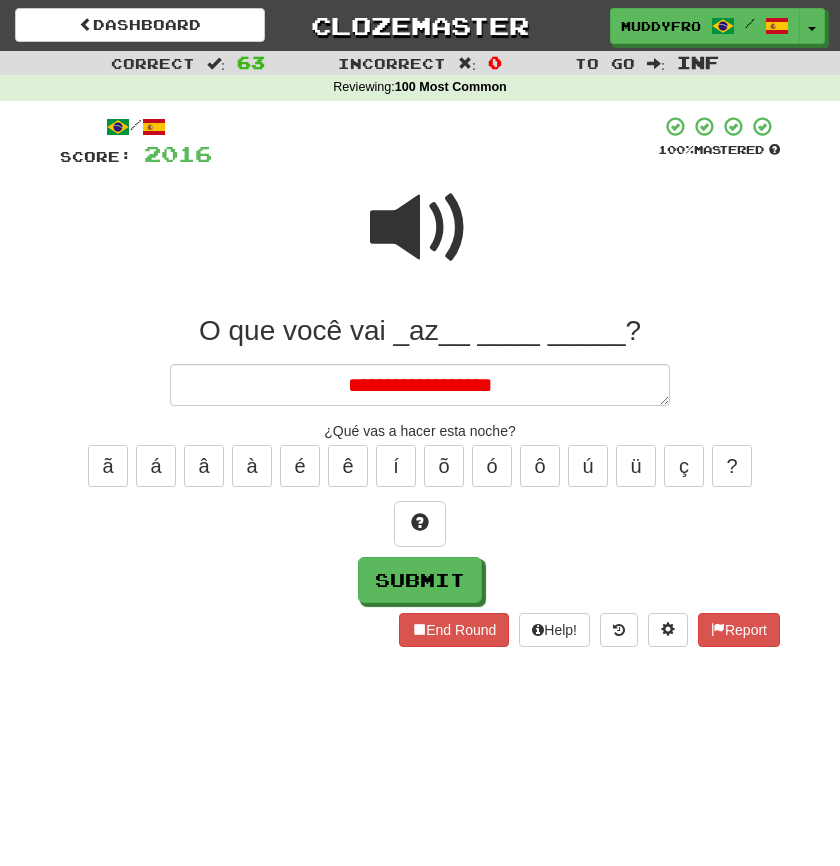 type on "*" 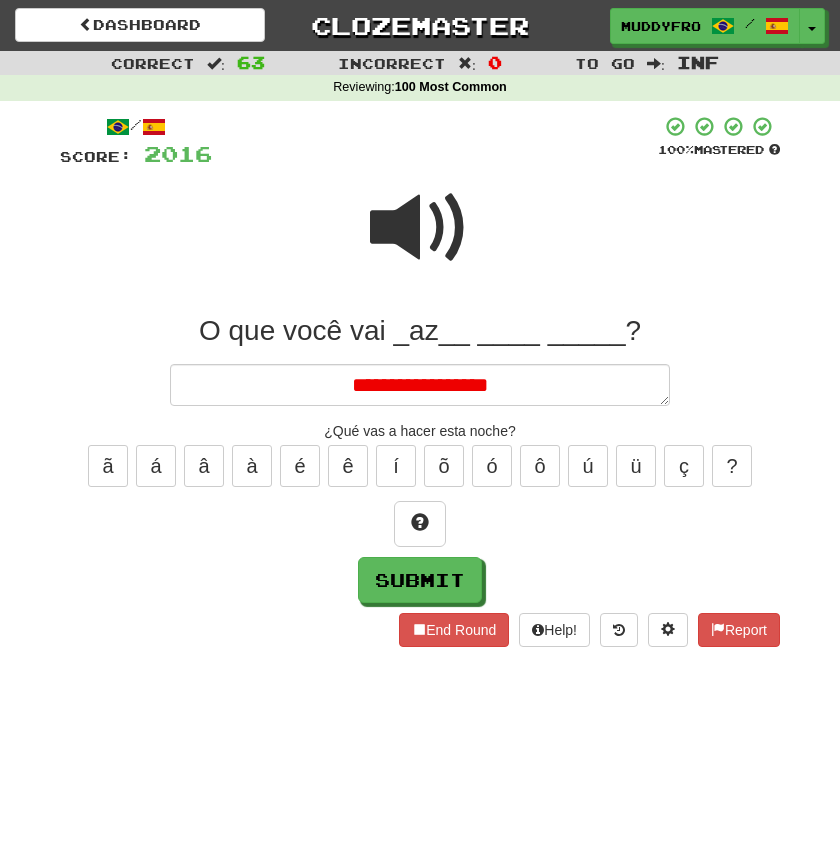 type on "*" 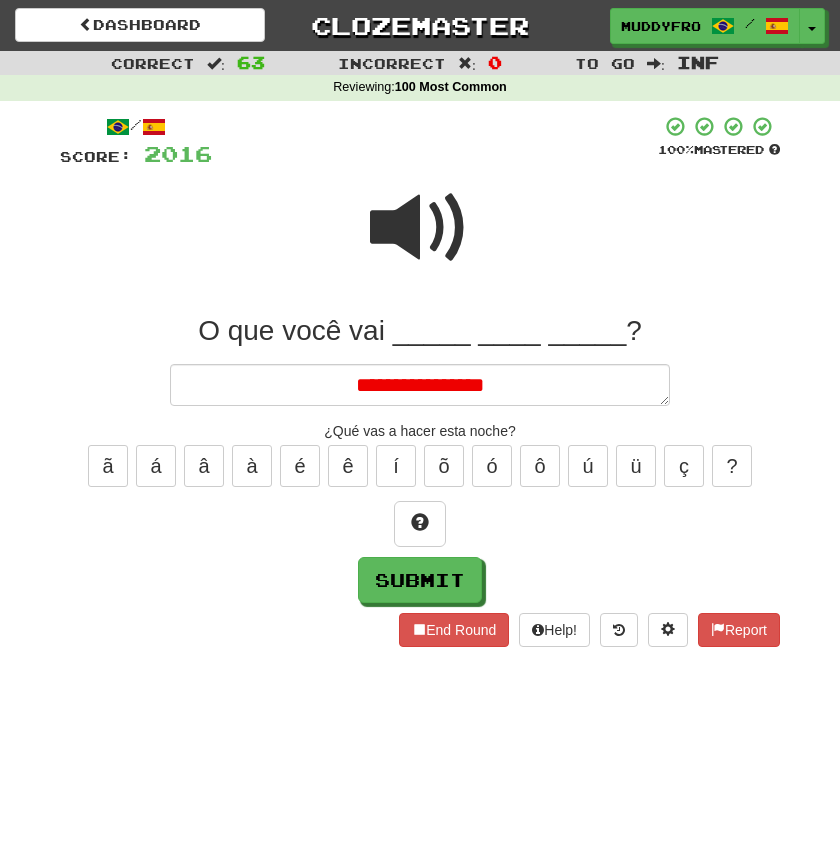 type on "*" 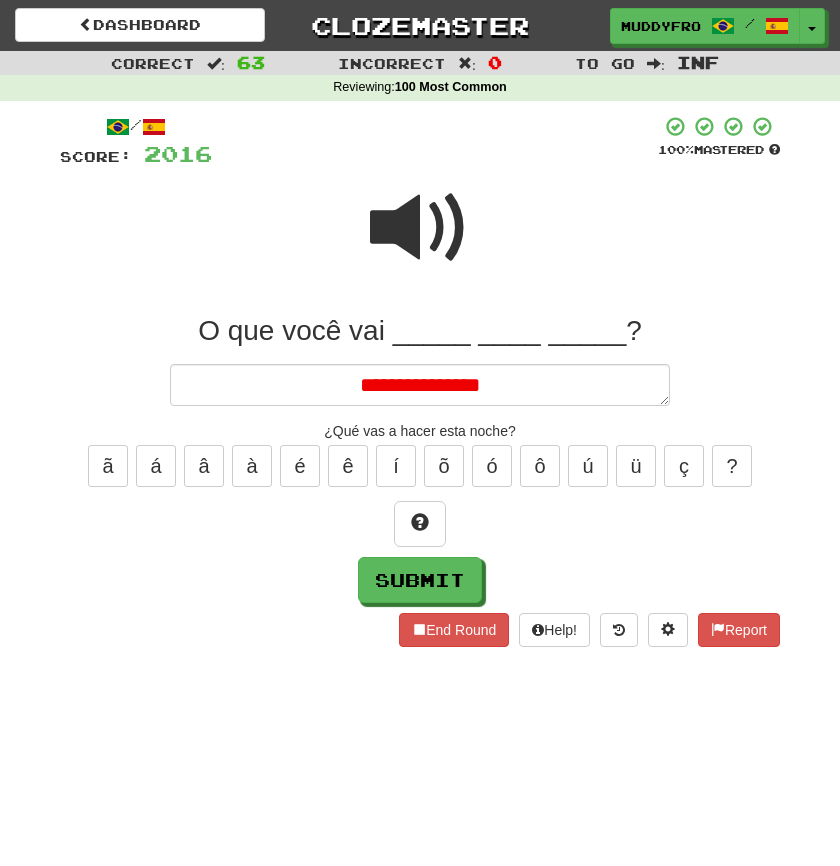 type on "*" 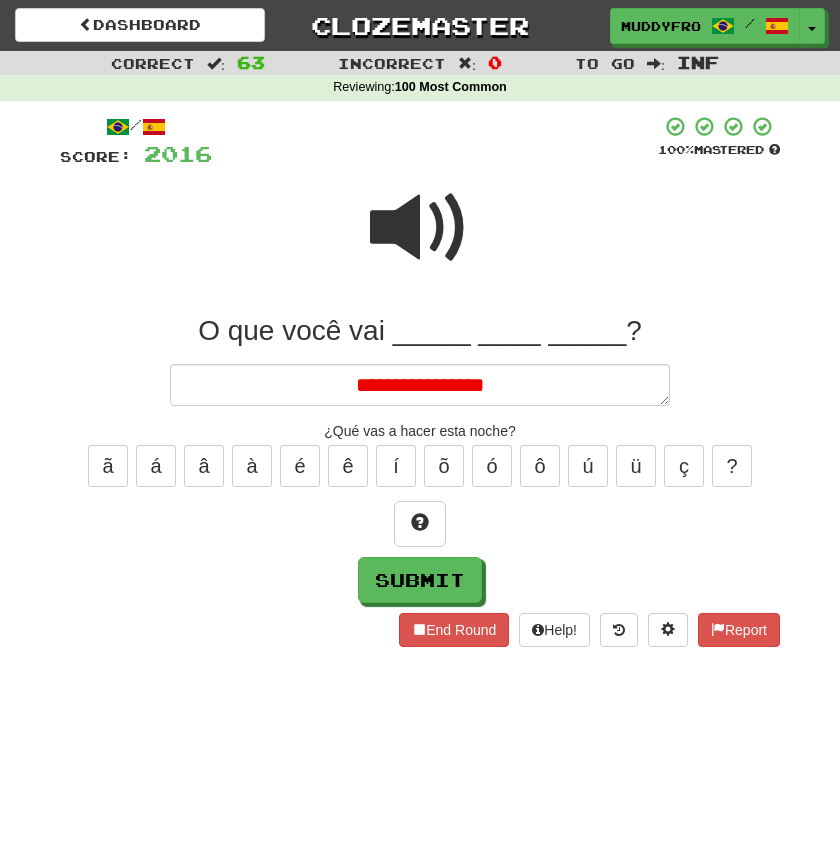 type on "*" 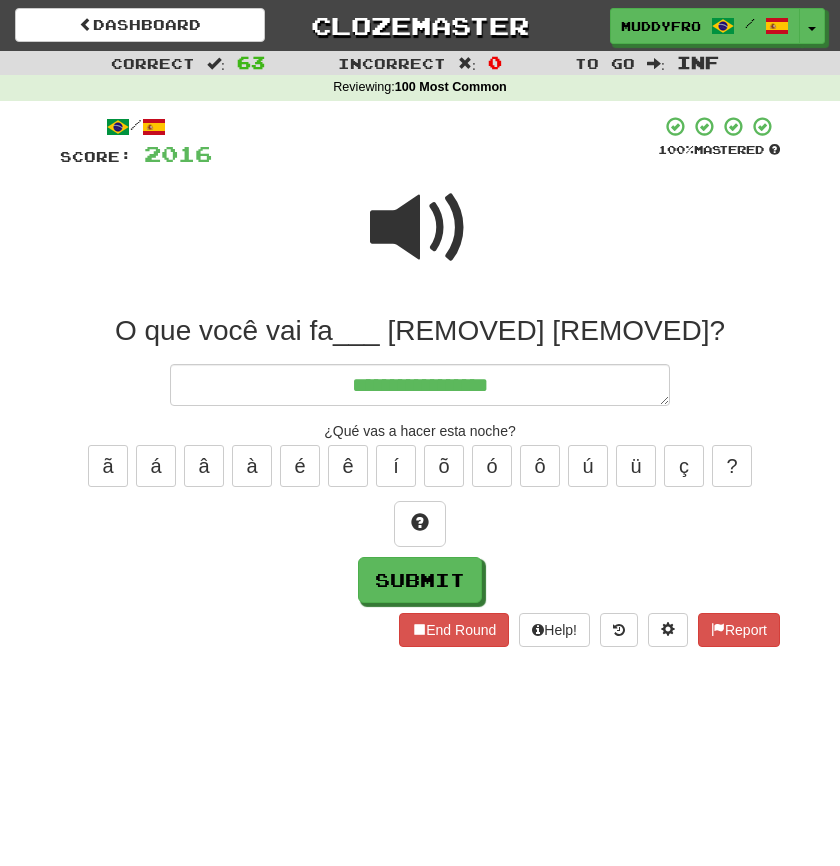 type on "*" 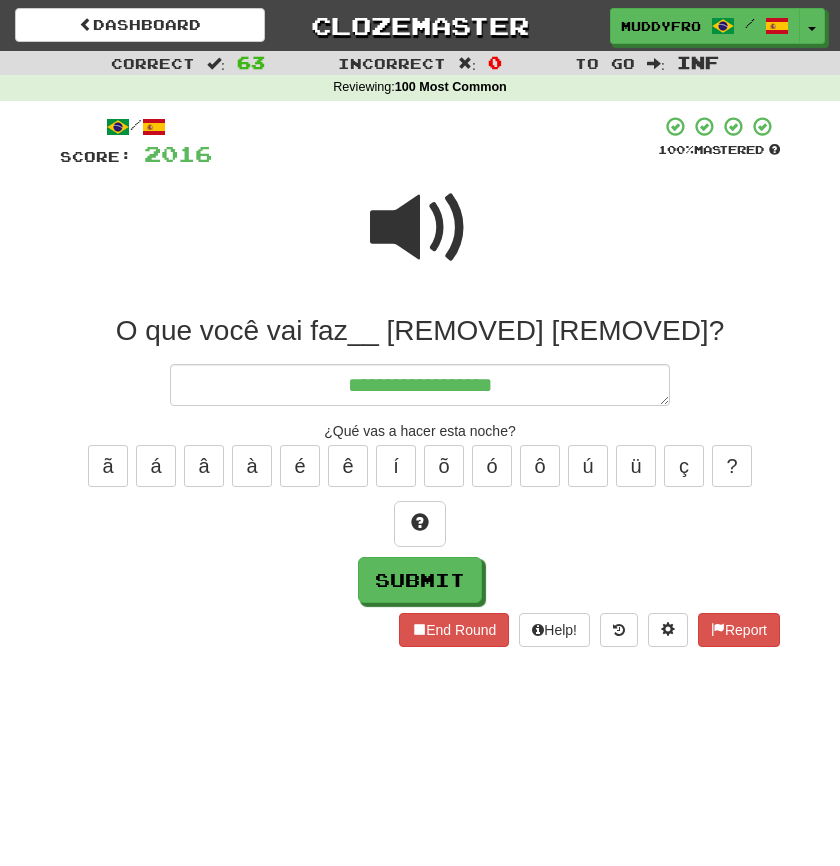 type on "*" 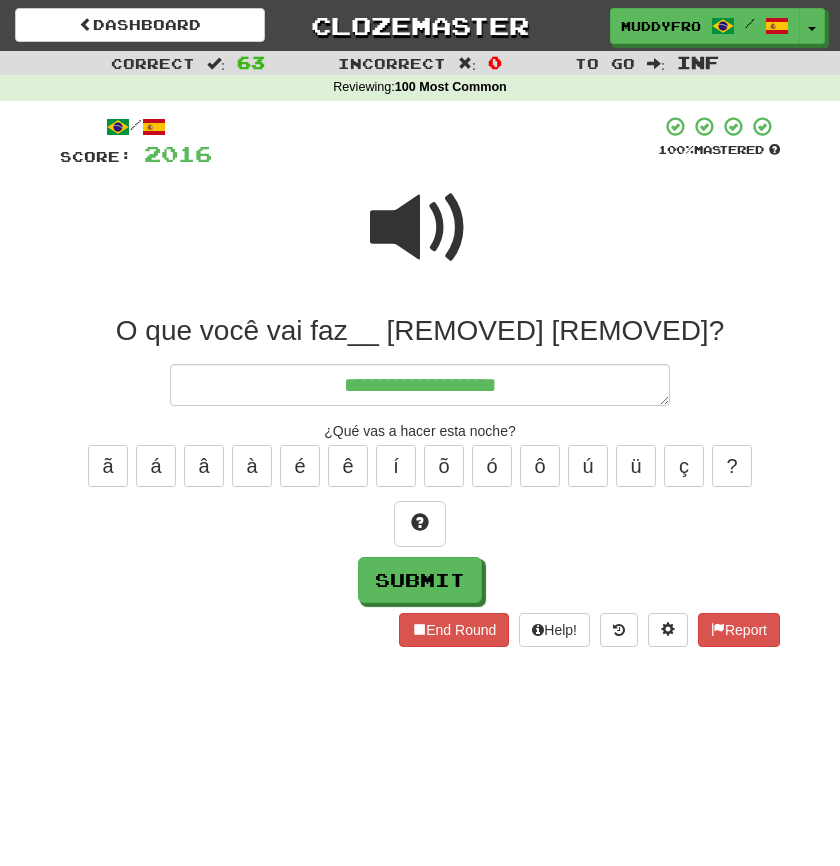 type on "*" 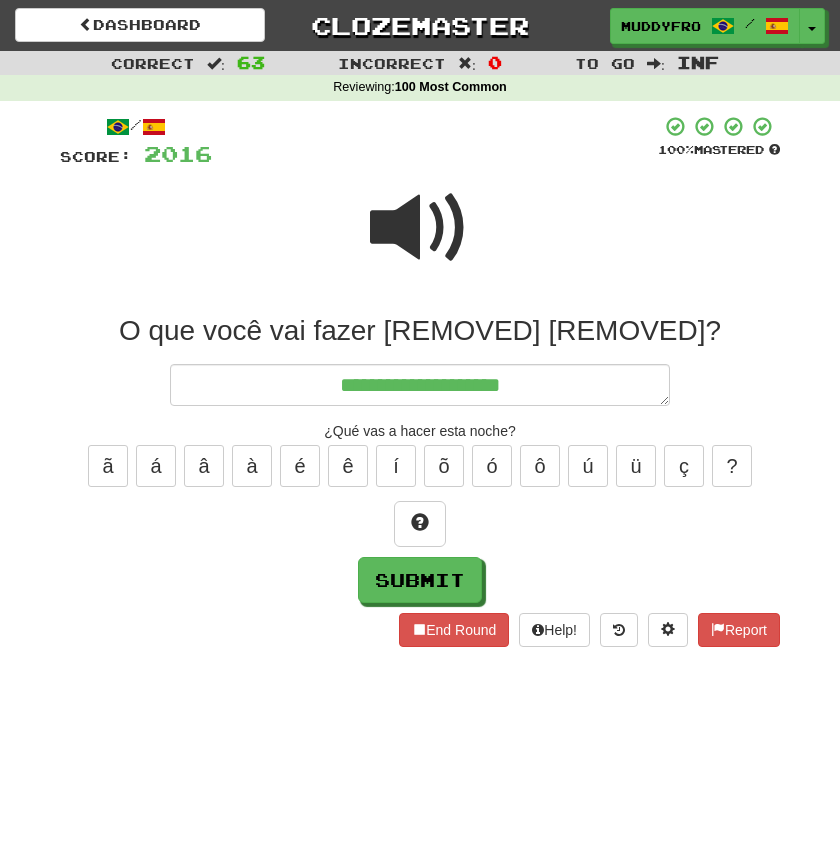 type on "*" 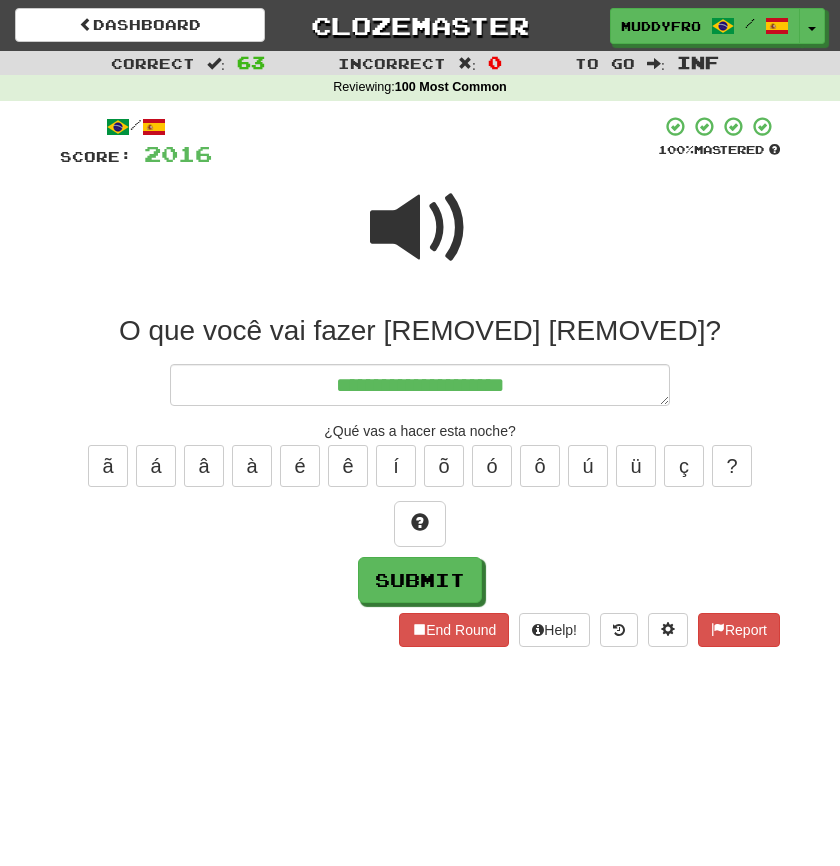 type on "*" 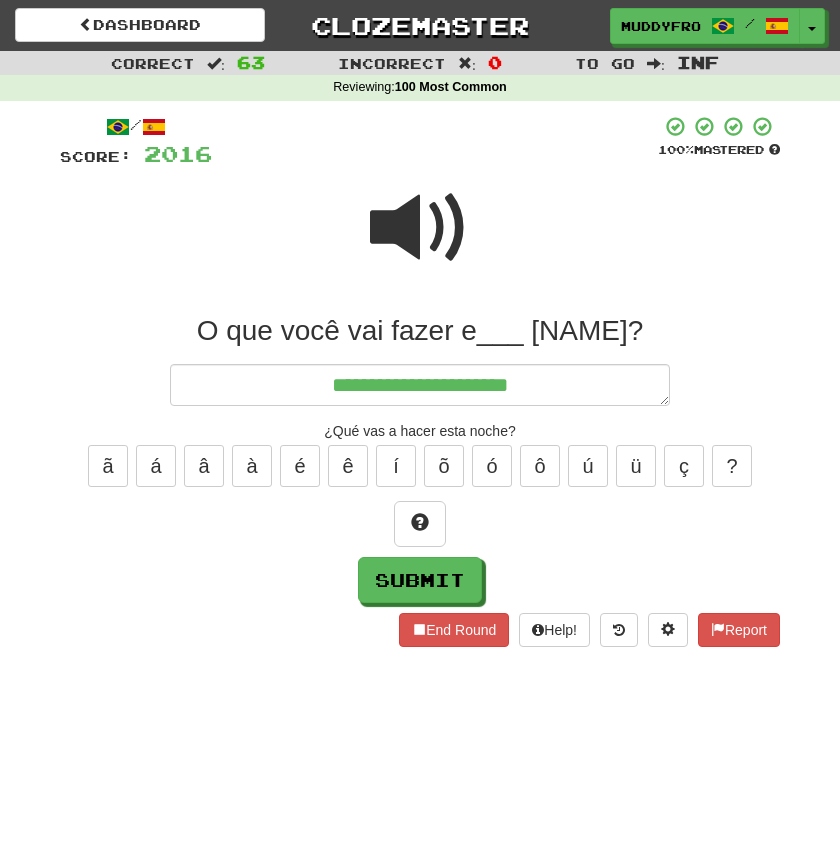 type on "*" 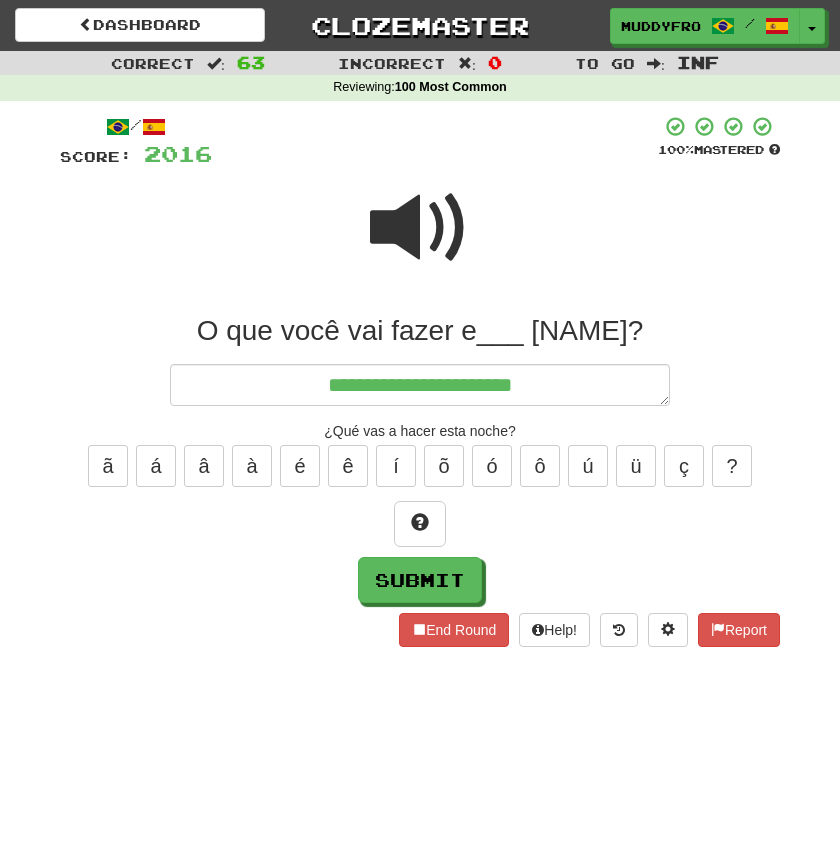 type on "*" 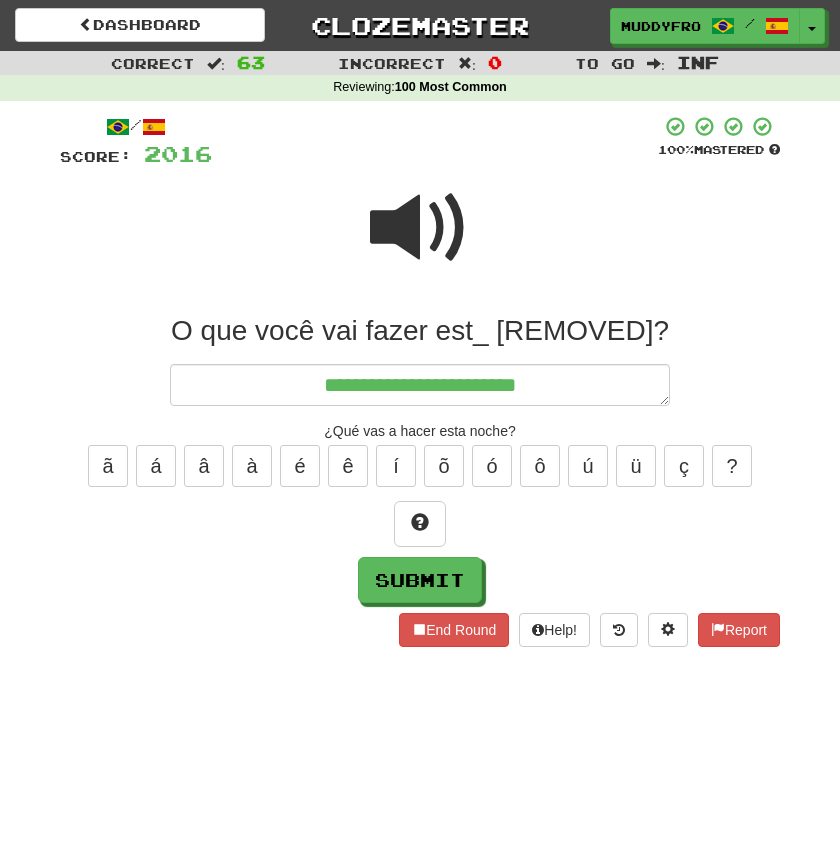 type on "*" 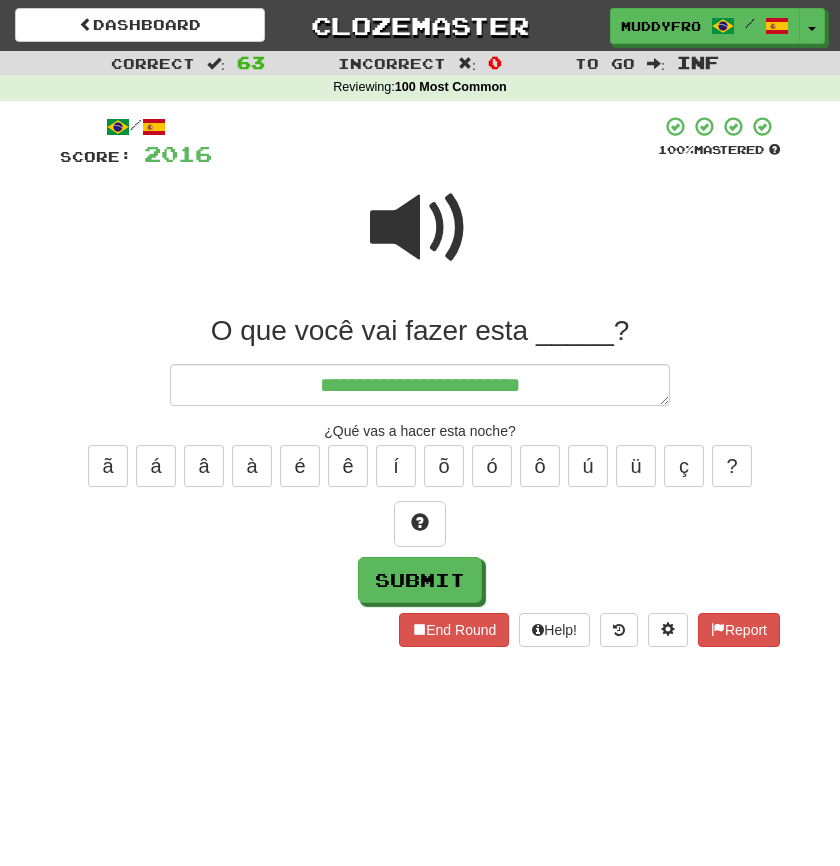 type on "*" 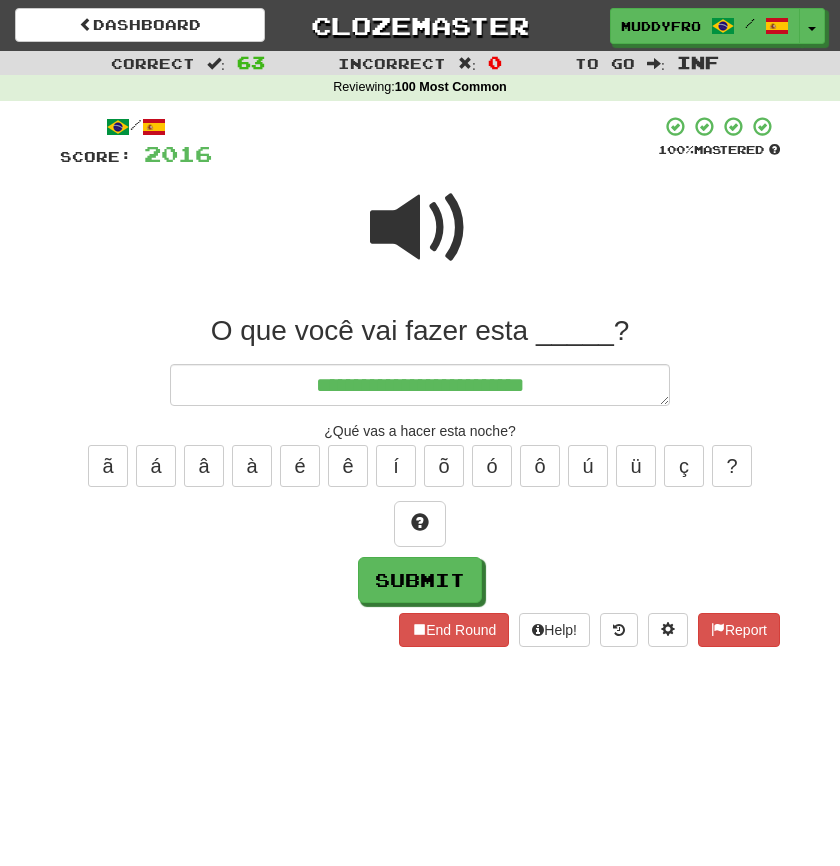 type on "*" 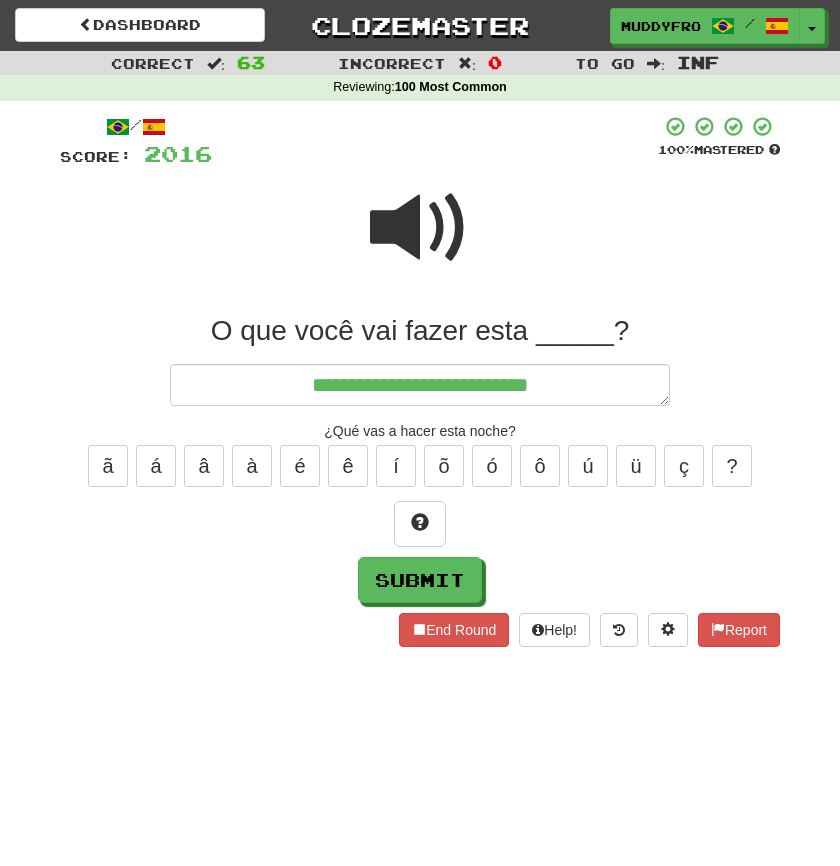 type on "*" 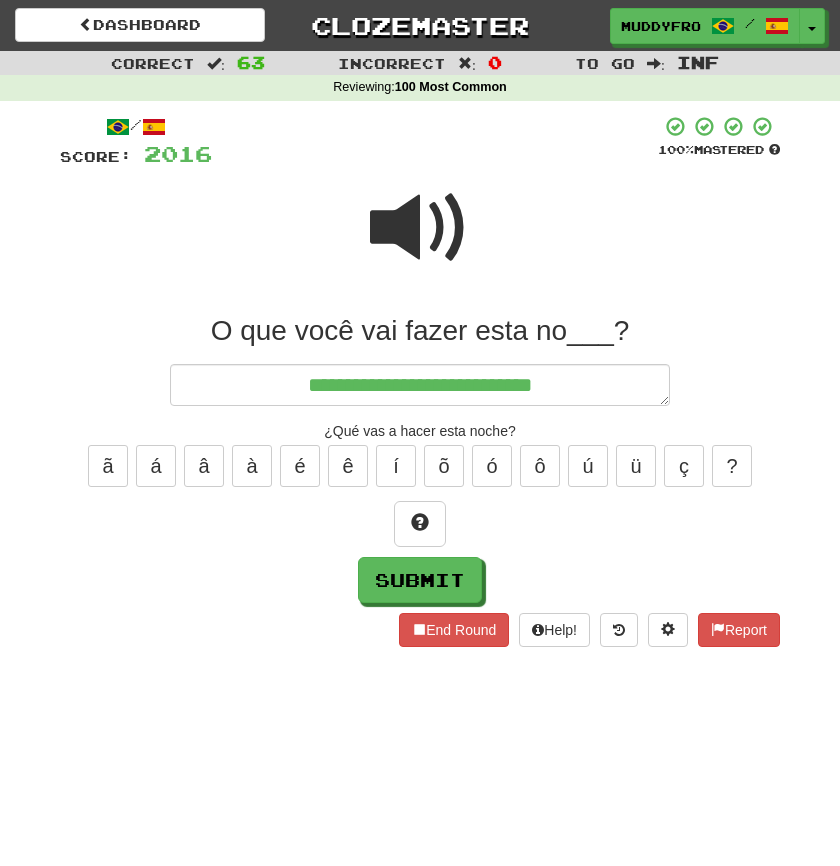 type on "*" 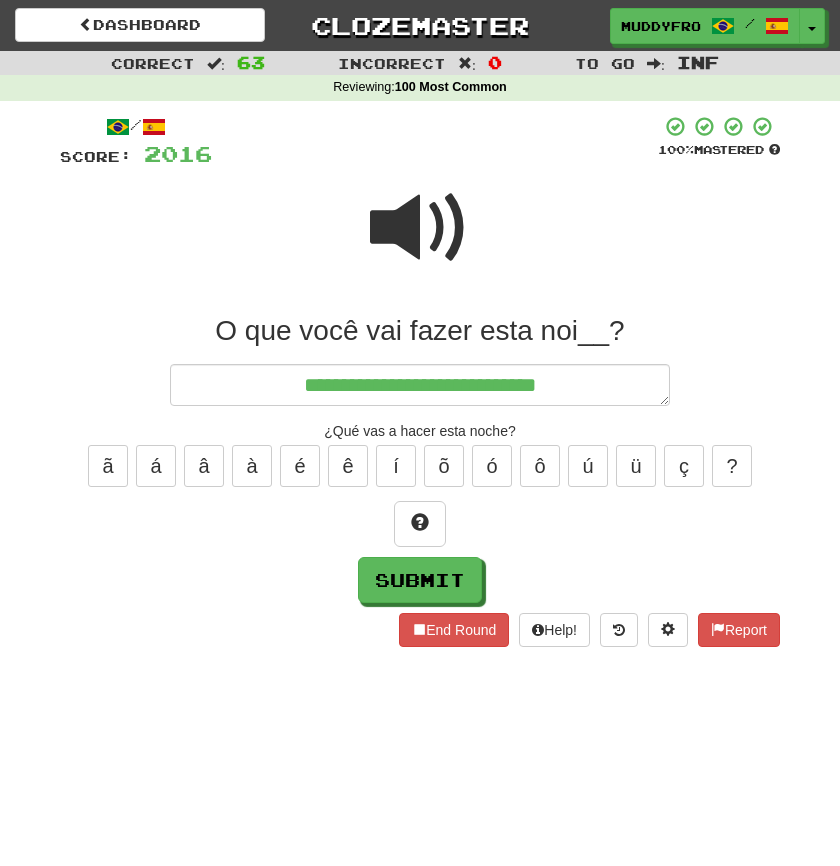 type on "*" 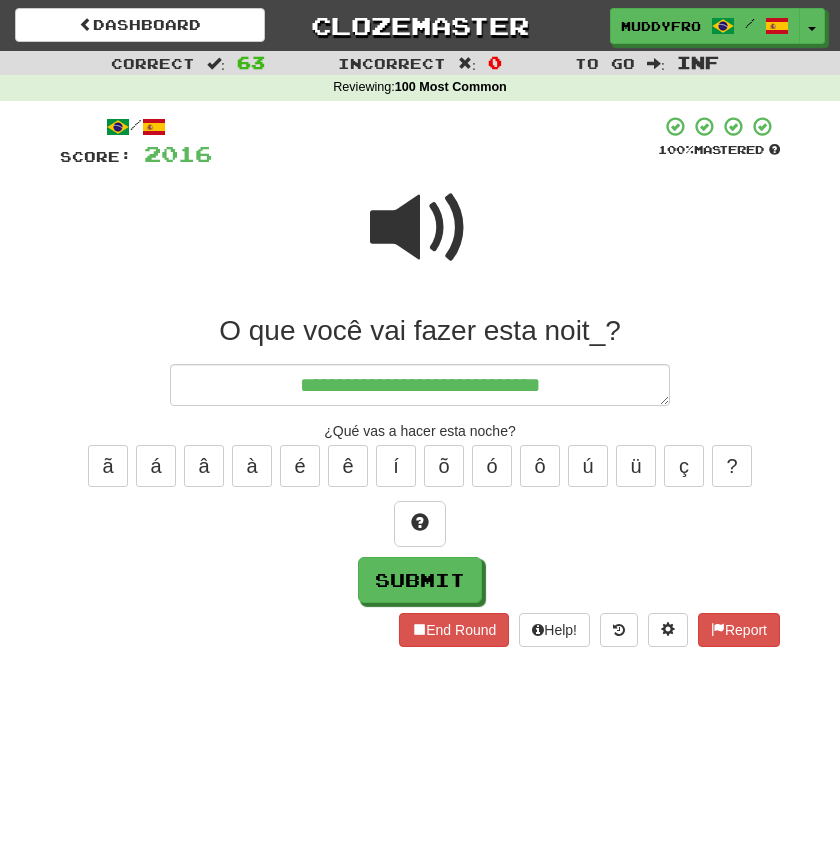 type on "*" 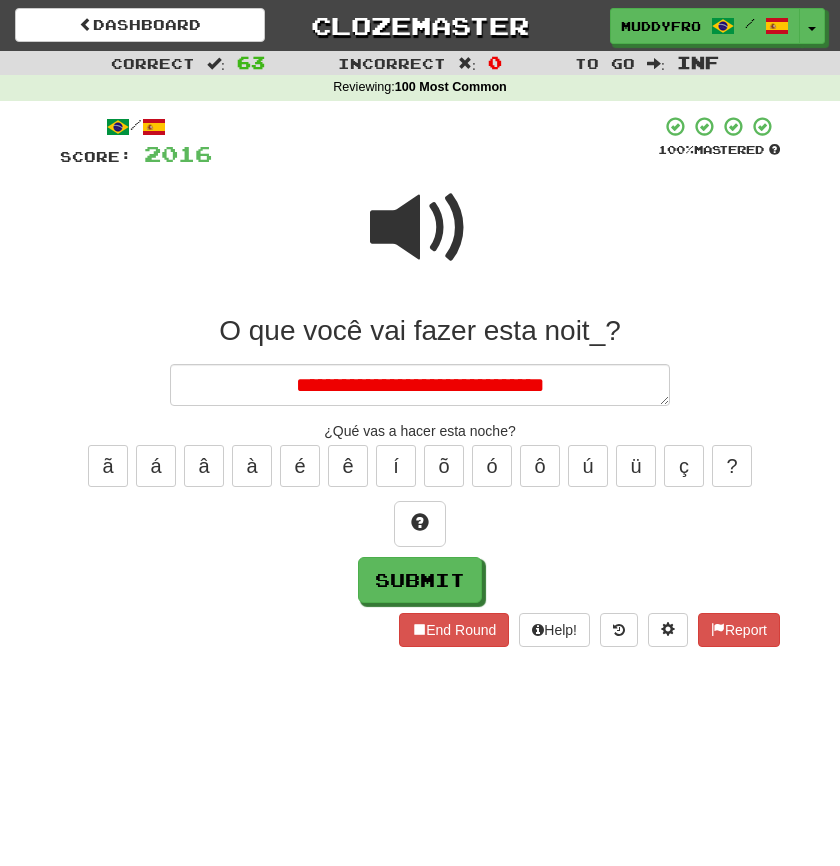 type on "*" 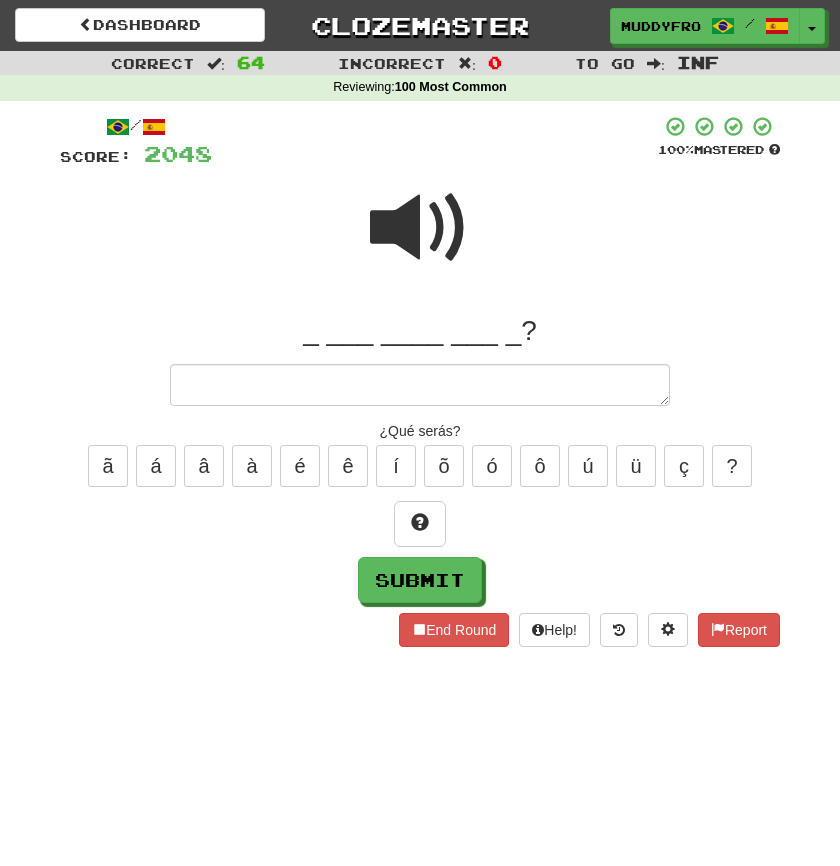 type on "*" 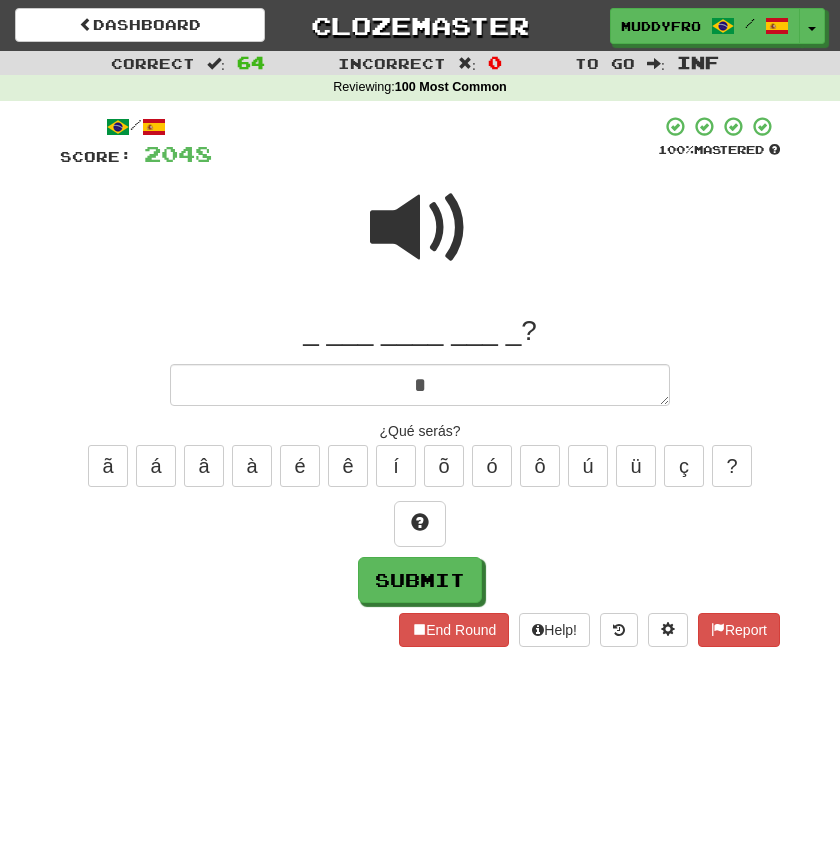 type on "*" 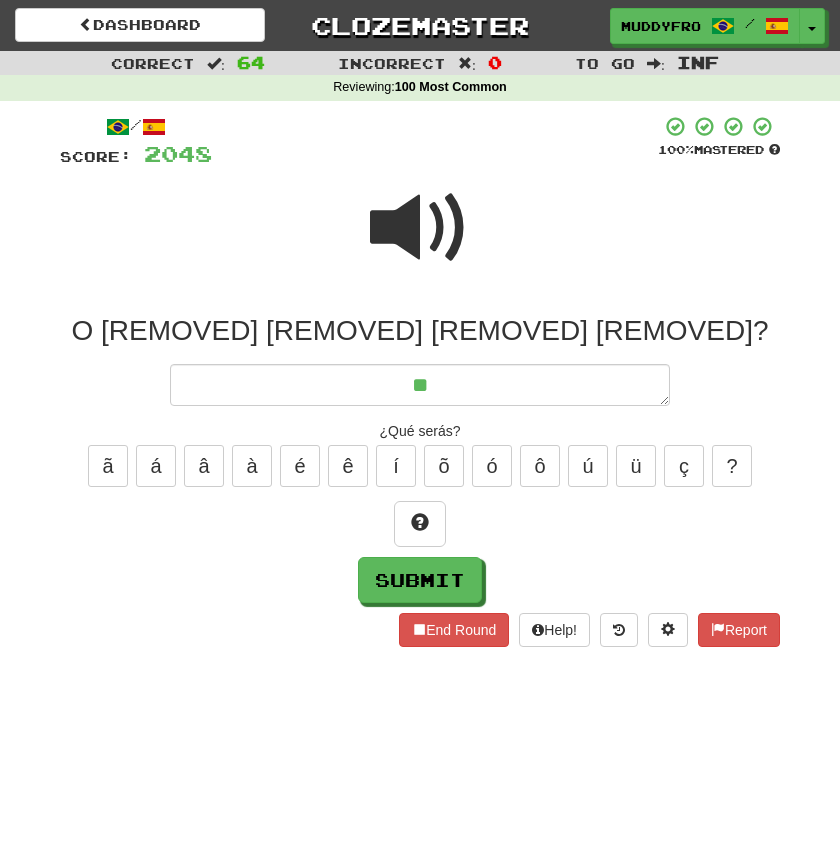 type on "*" 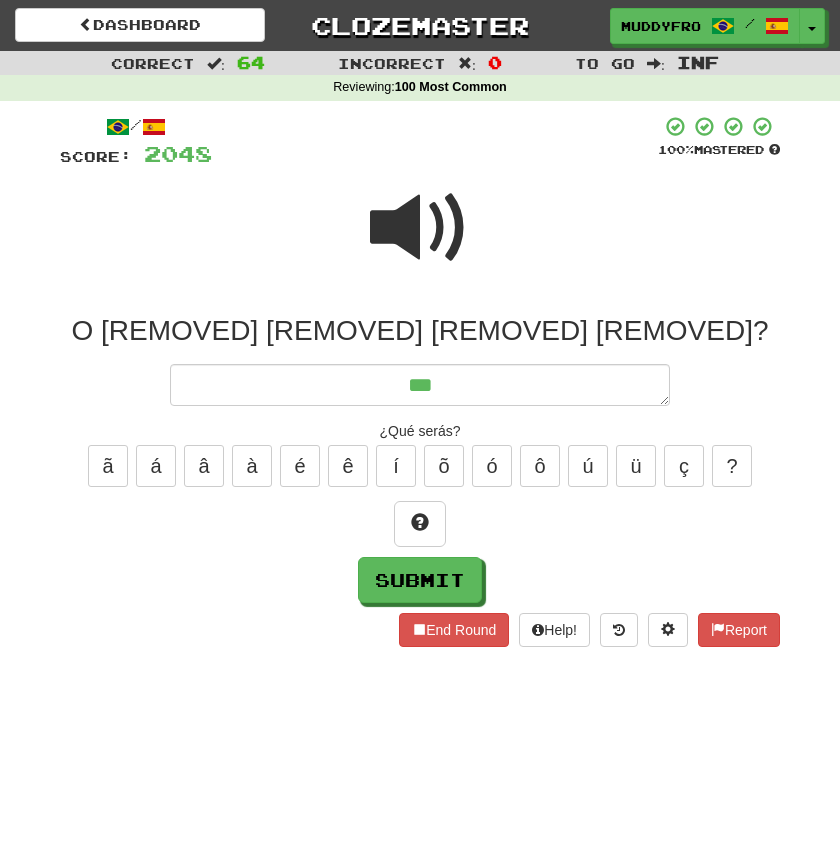 type on "*" 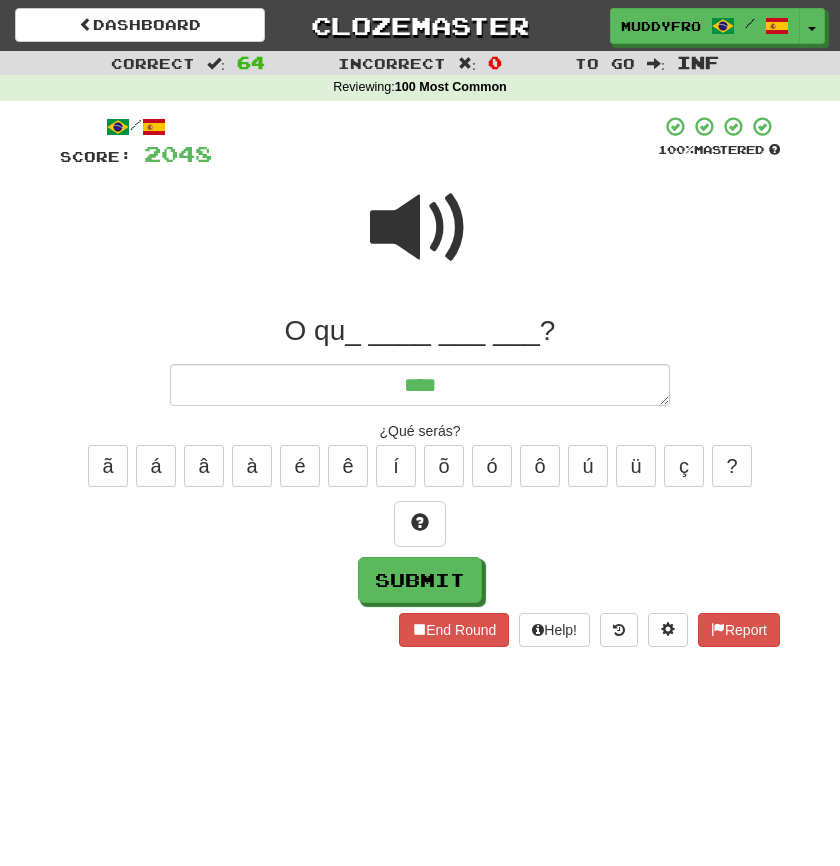 type on "*" 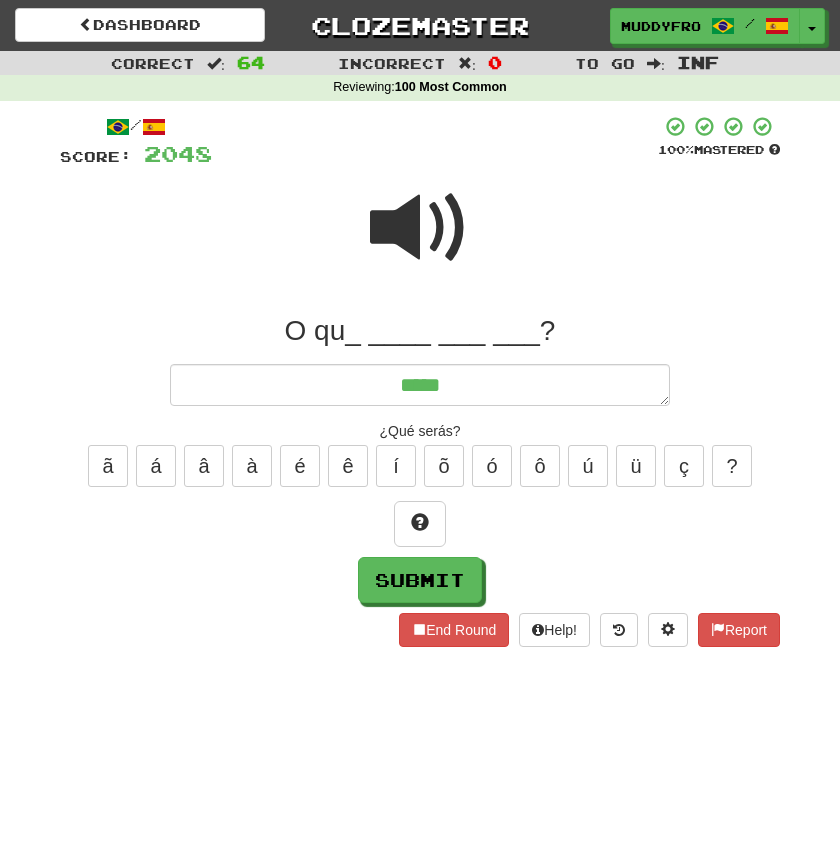 type on "*" 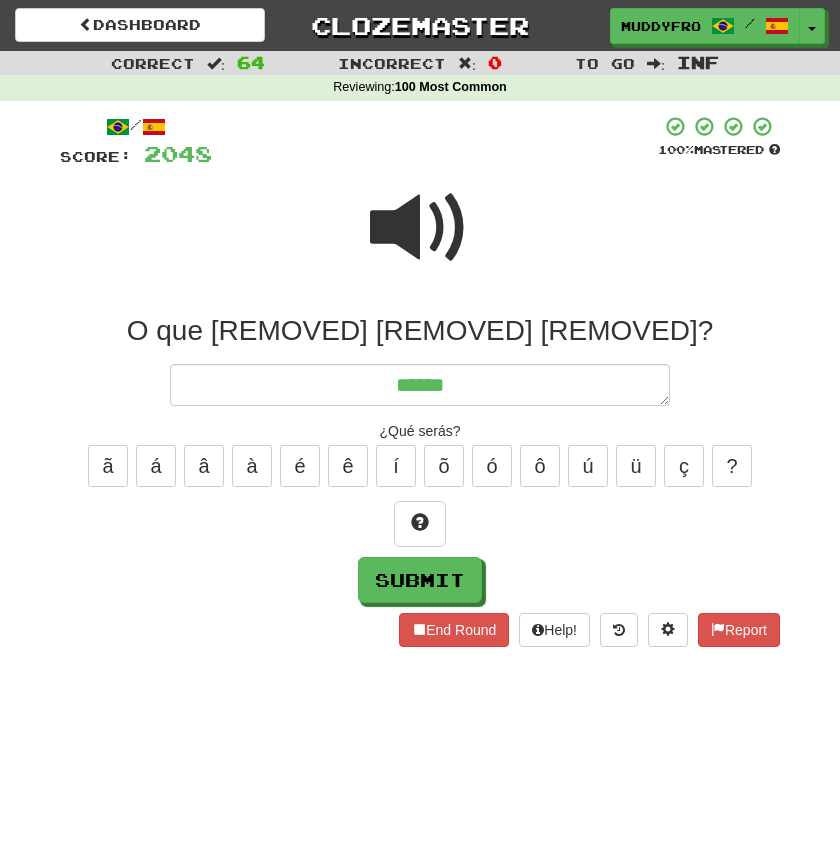type on "*" 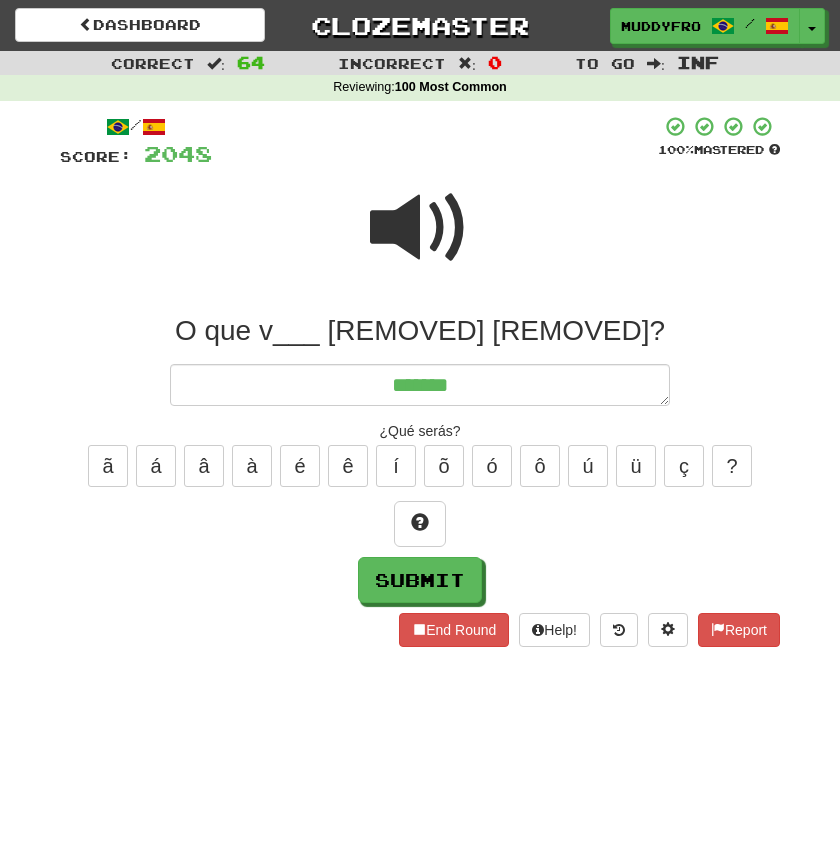 type on "*" 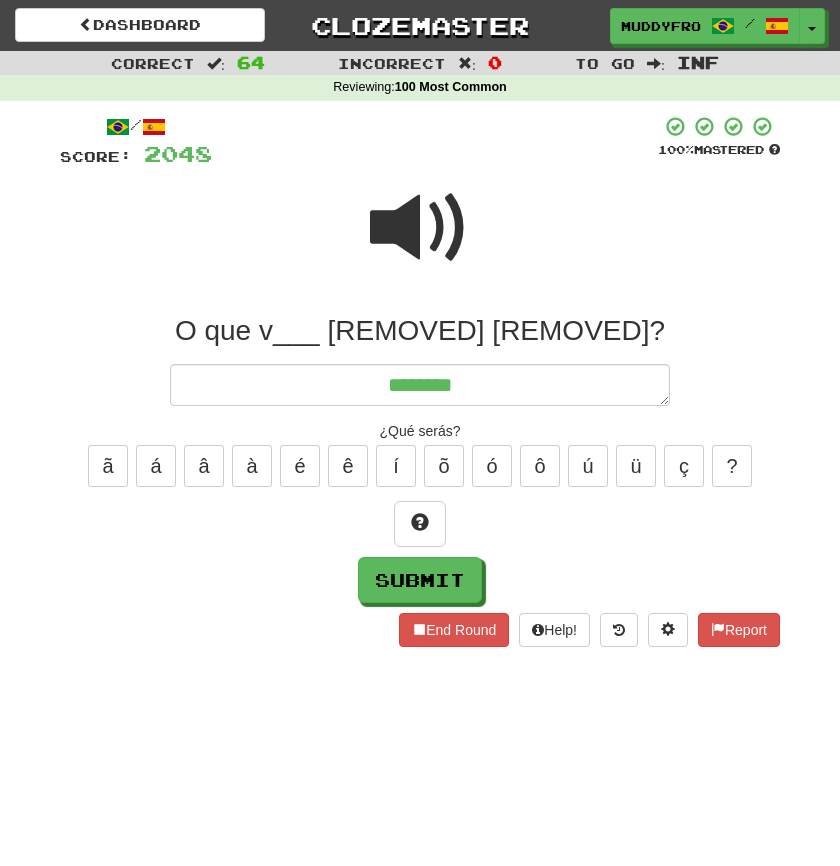 type on "*" 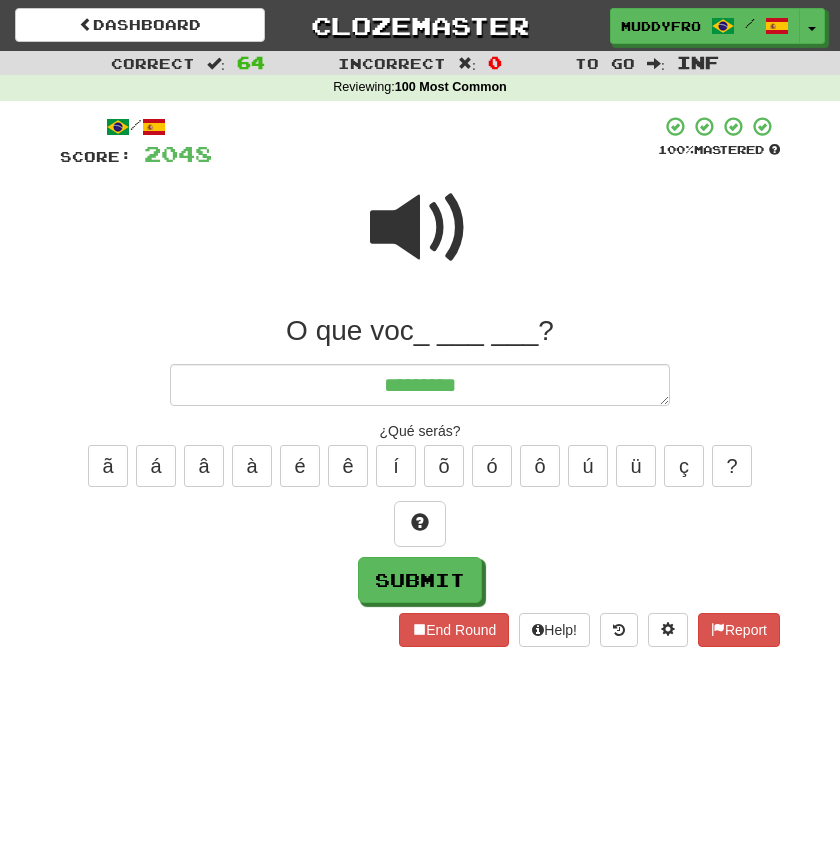 type on "*" 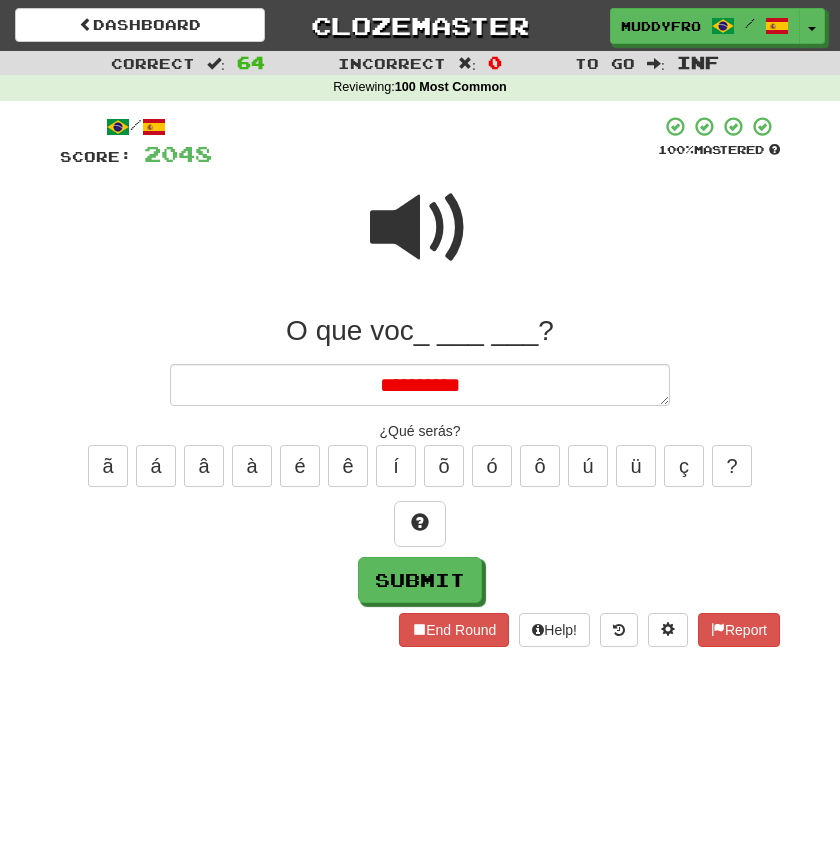 type on "*" 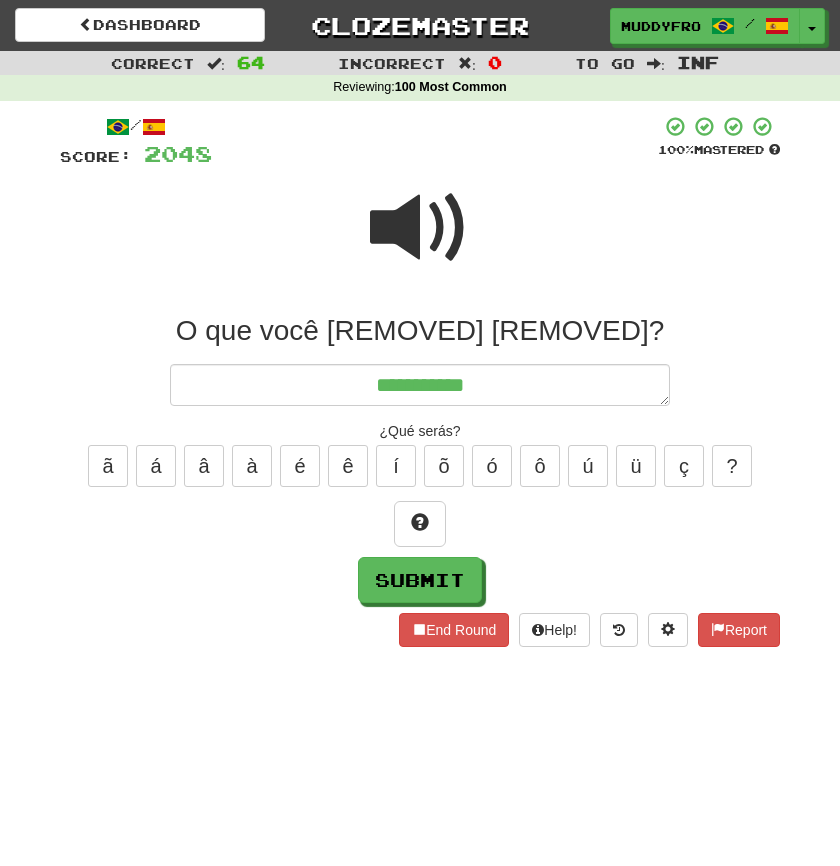 type on "*" 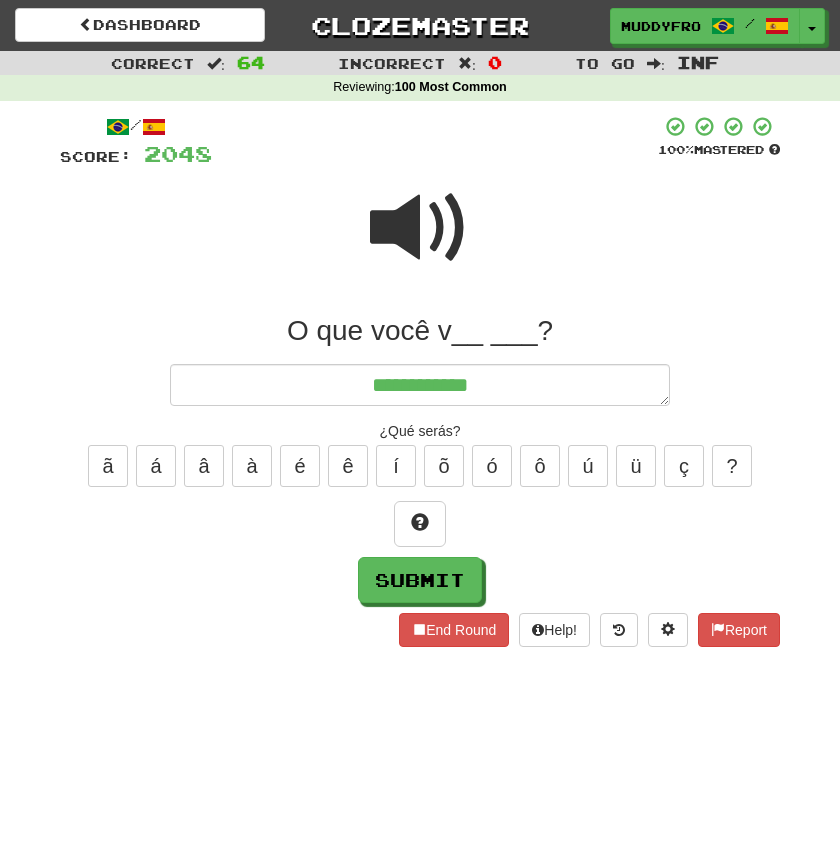 type on "*" 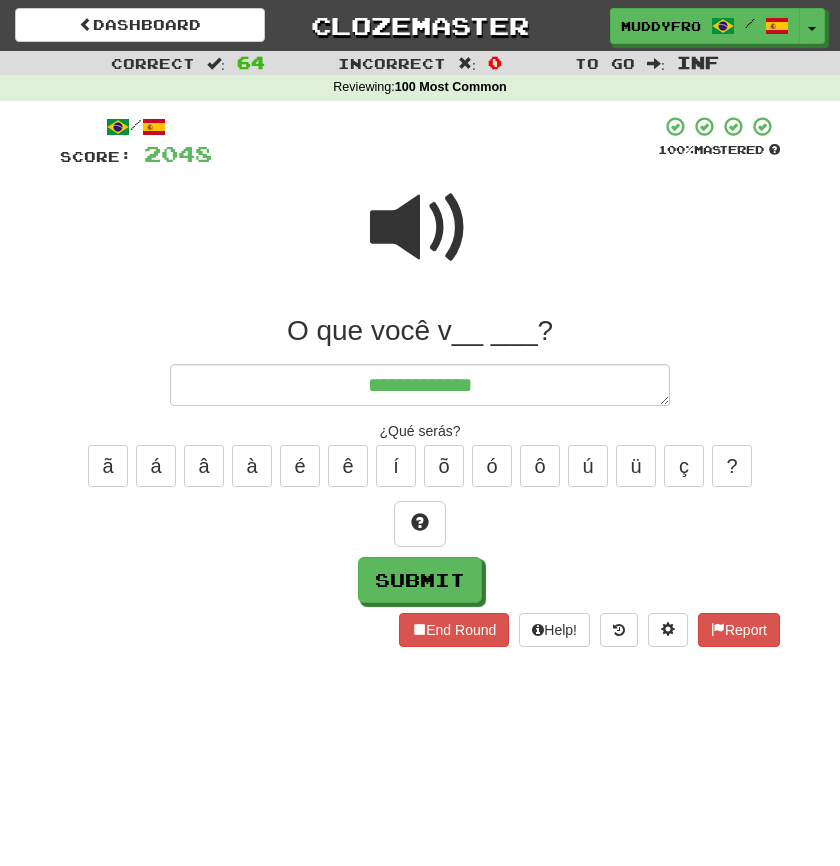 type on "*" 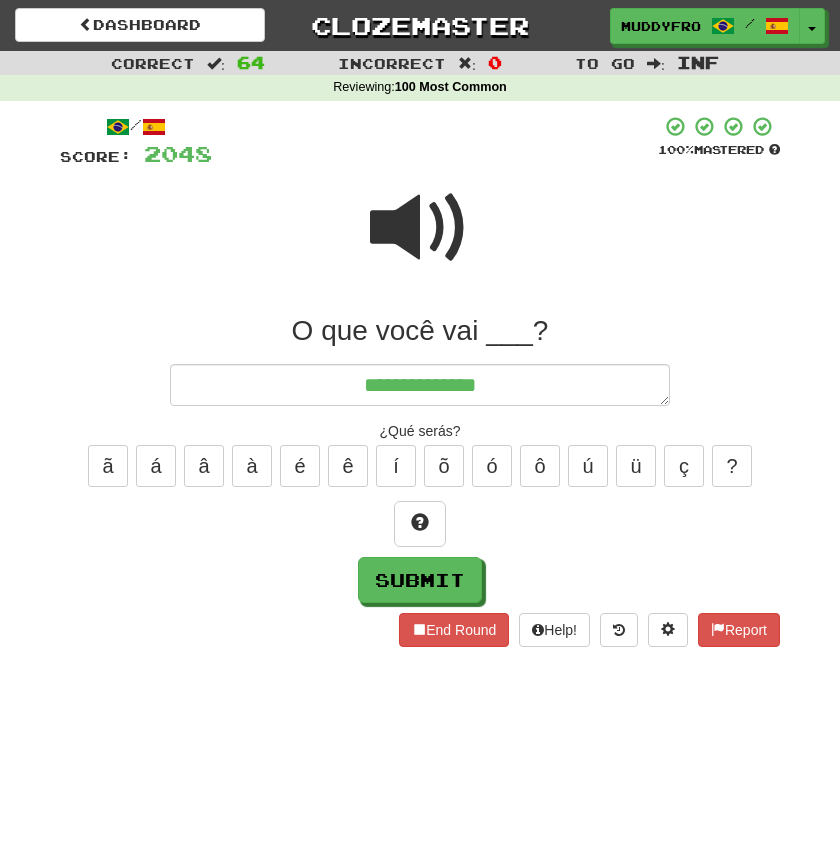 type on "*" 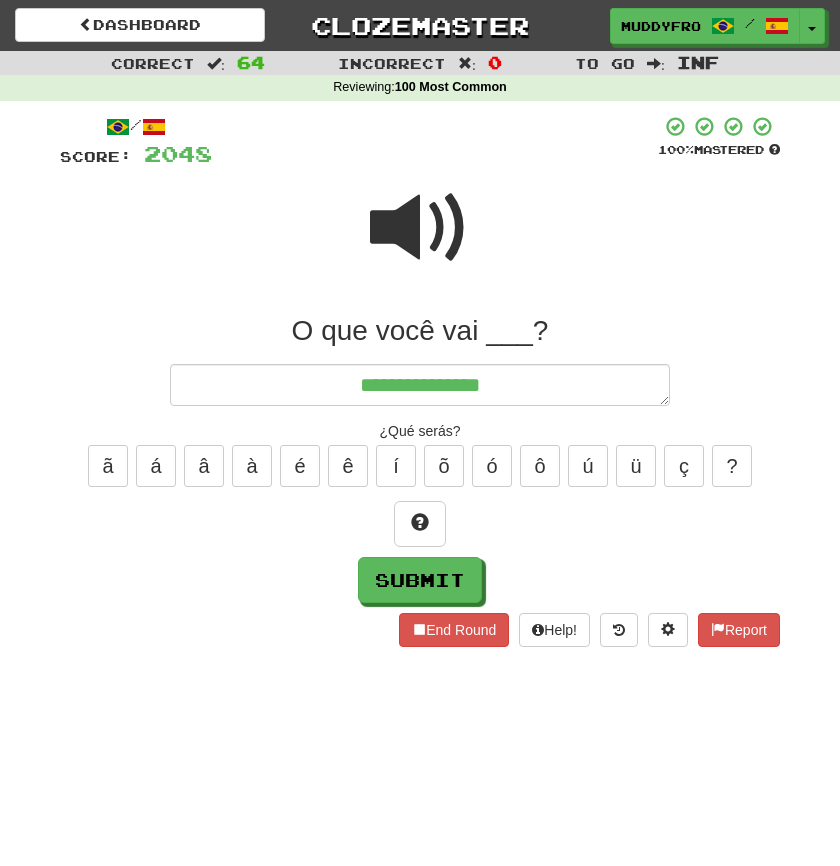 type on "*" 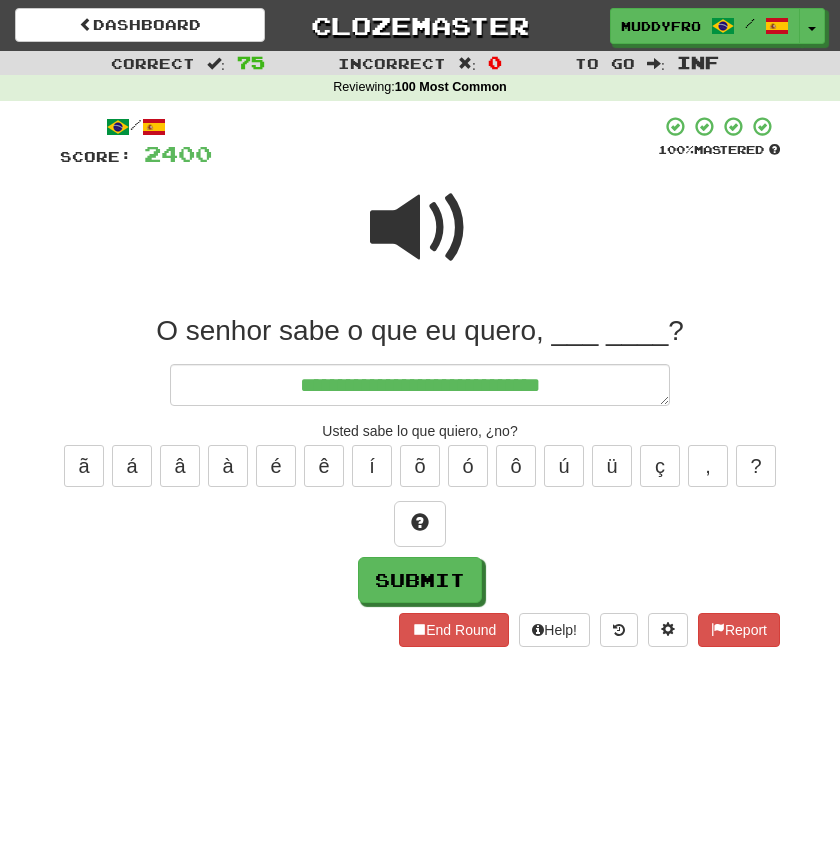 click at bounding box center (420, 228) 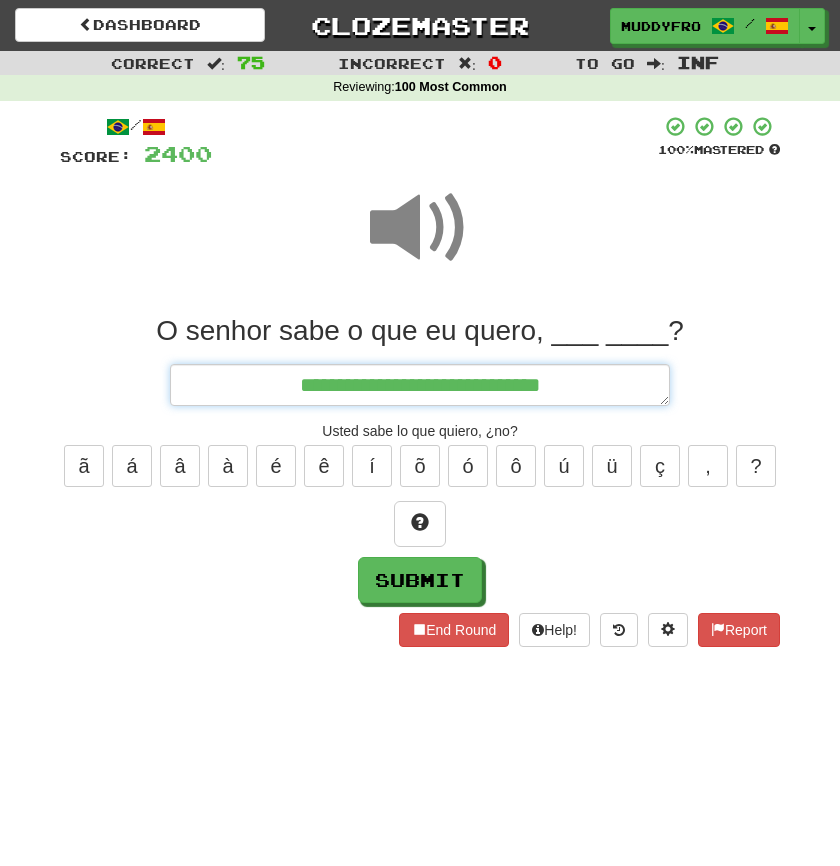 click on "**********" at bounding box center [420, 385] 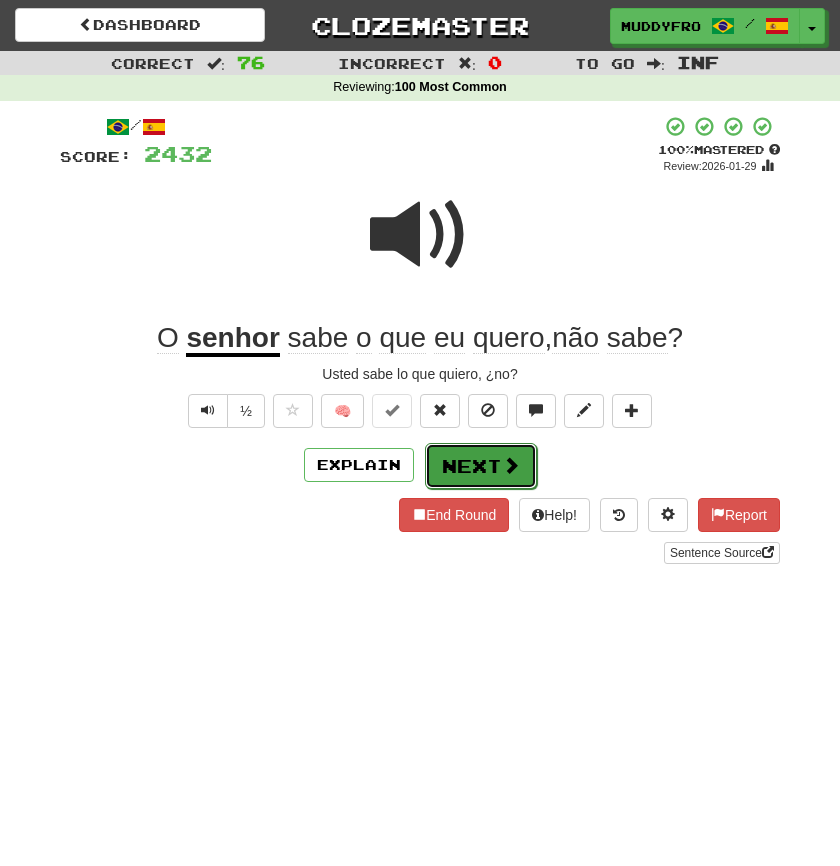 click on "Next" at bounding box center [481, 466] 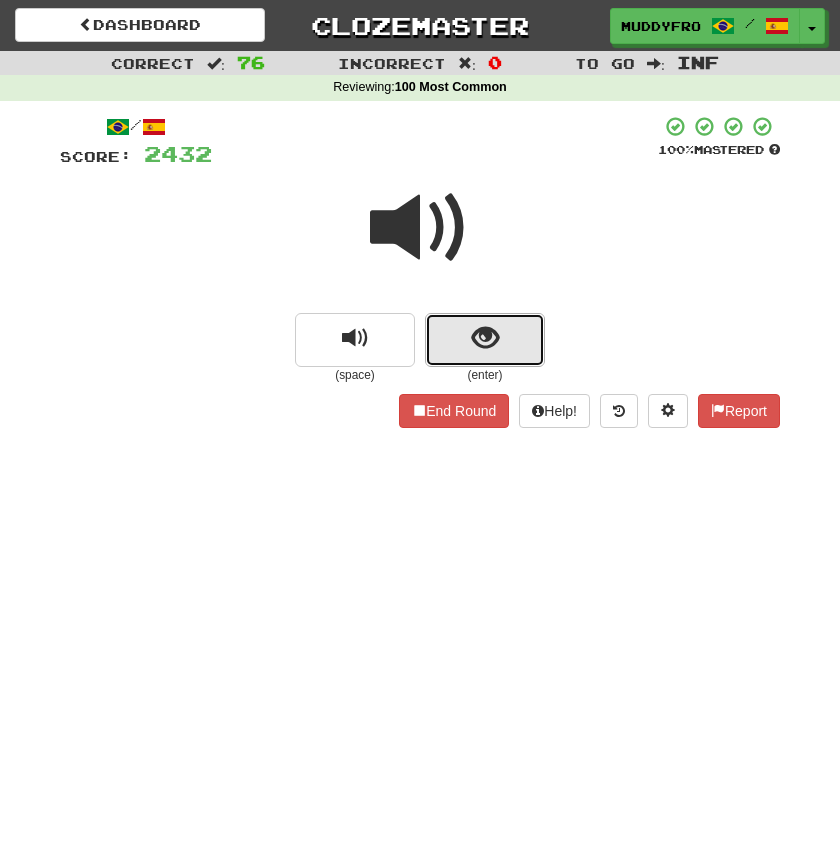 click at bounding box center [485, 338] 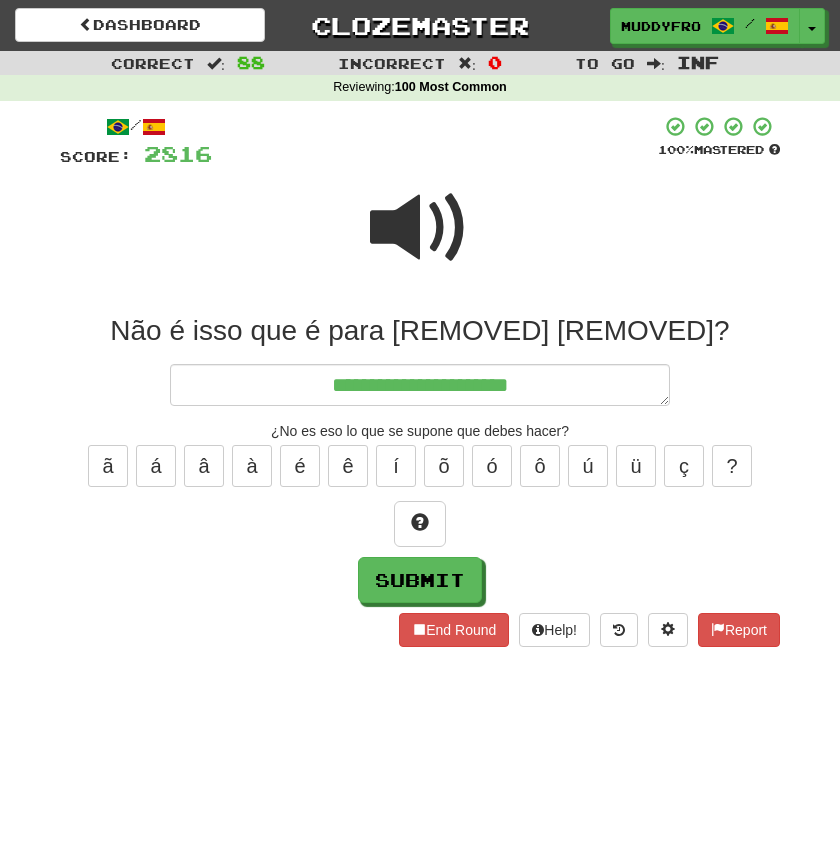 click at bounding box center (420, 228) 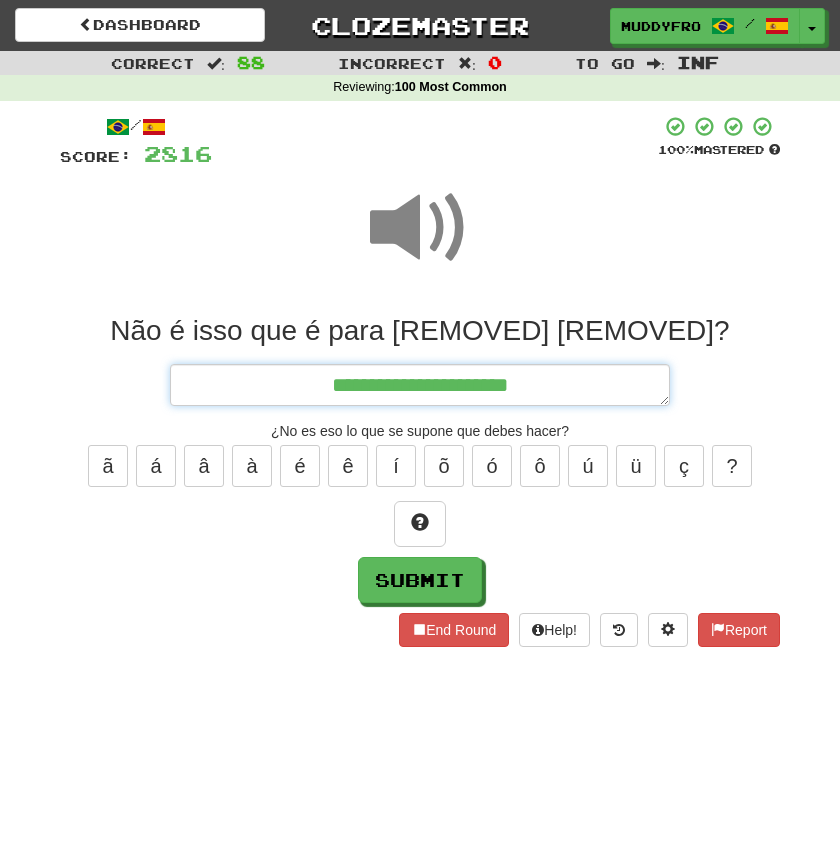 click on "**********" at bounding box center (420, 385) 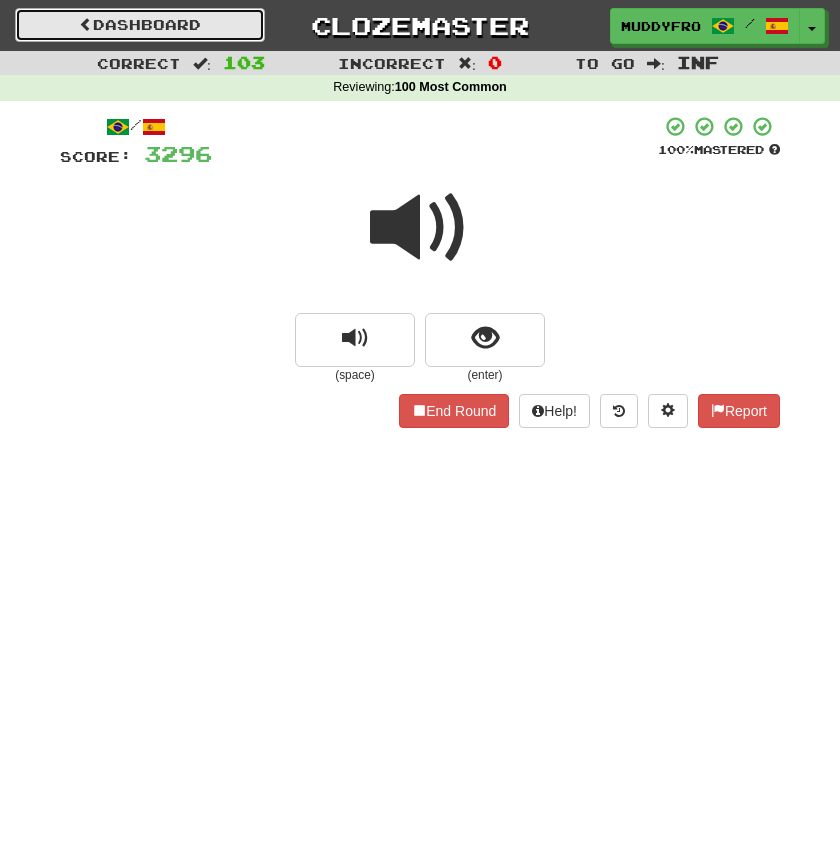 click on "Dashboard" at bounding box center (140, 25) 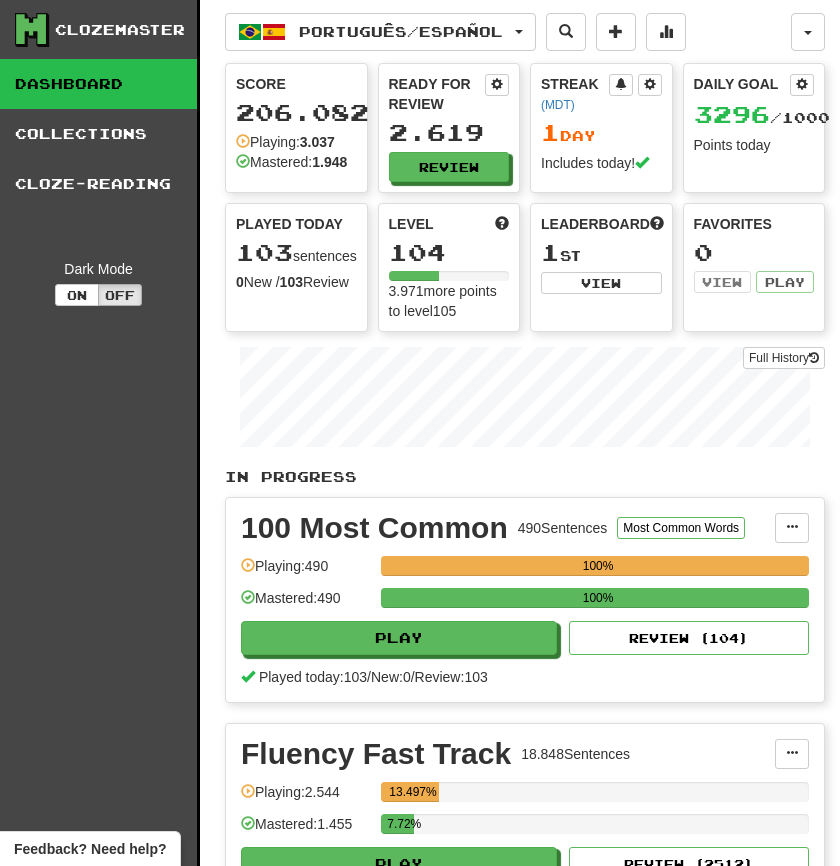 scroll, scrollTop: 0, scrollLeft: 0, axis: both 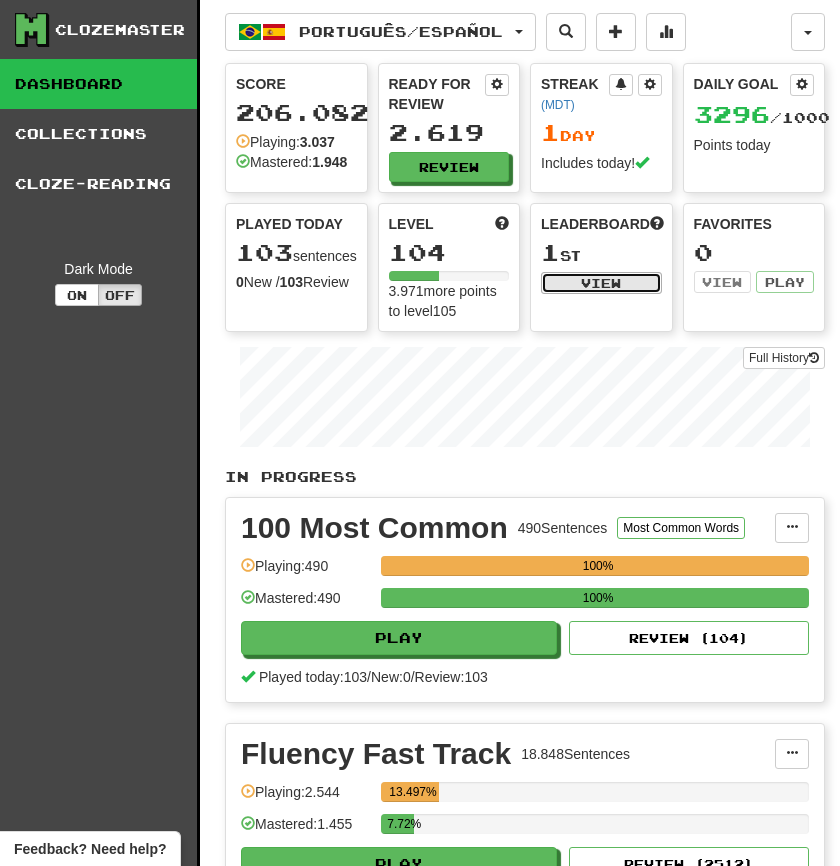 click on "View" at bounding box center (601, 283) 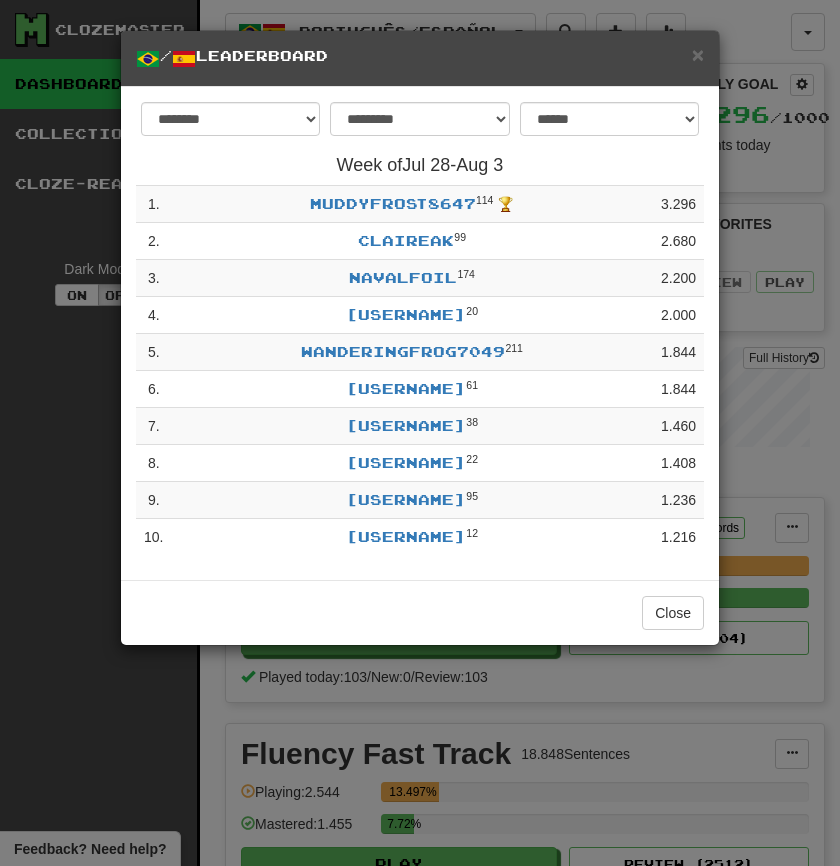 click on "/   Leaderboard" at bounding box center [420, 58] 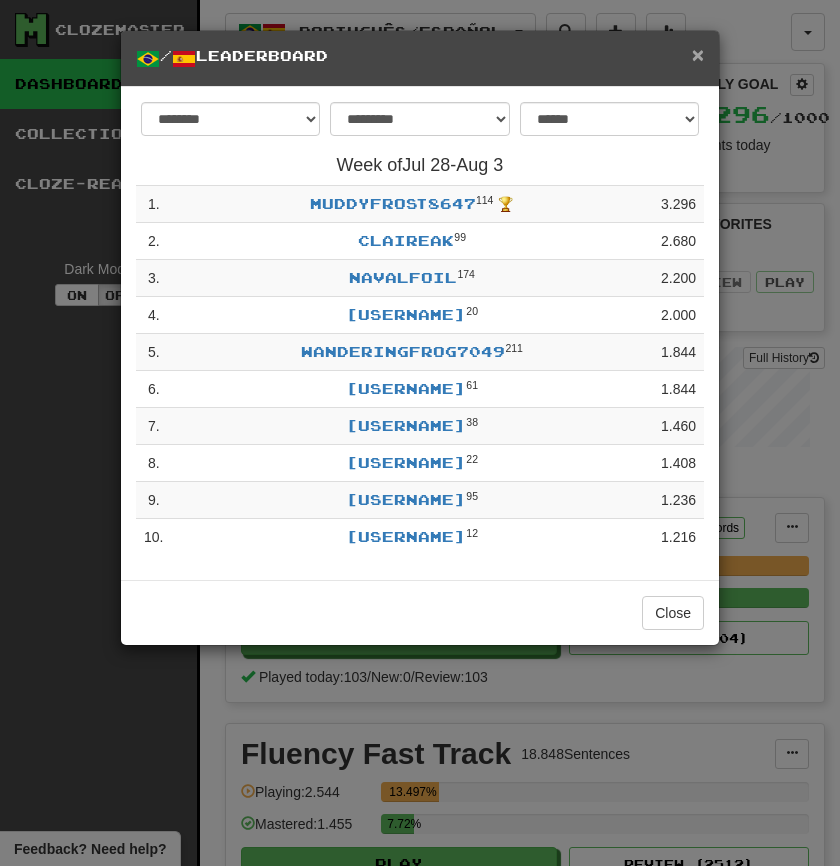 click on "×" at bounding box center (698, 54) 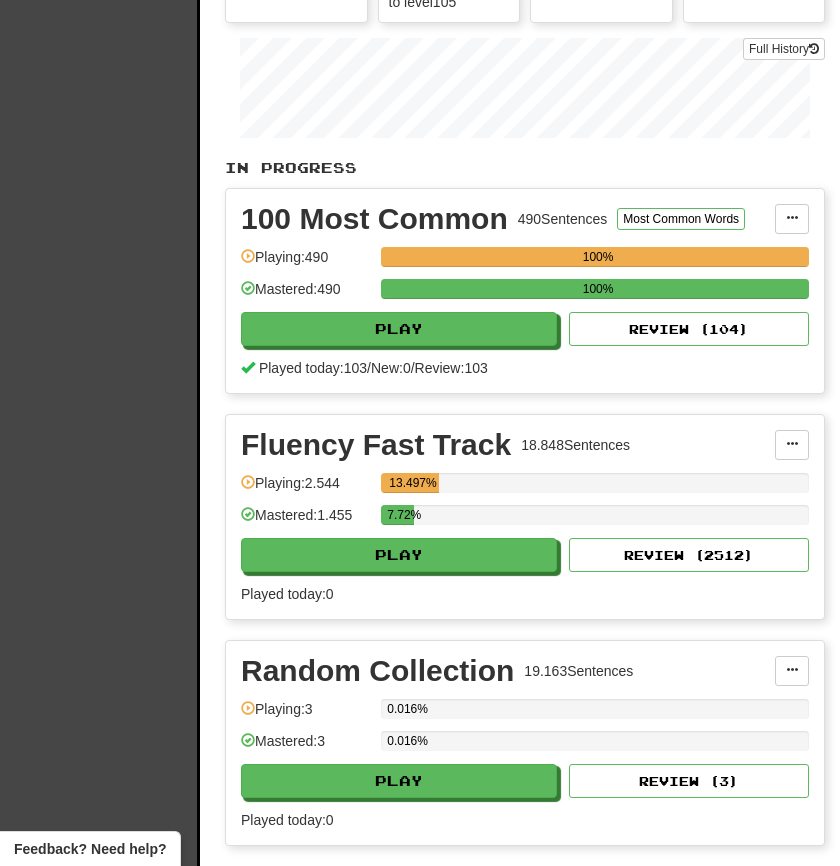 scroll, scrollTop: 236, scrollLeft: 0, axis: vertical 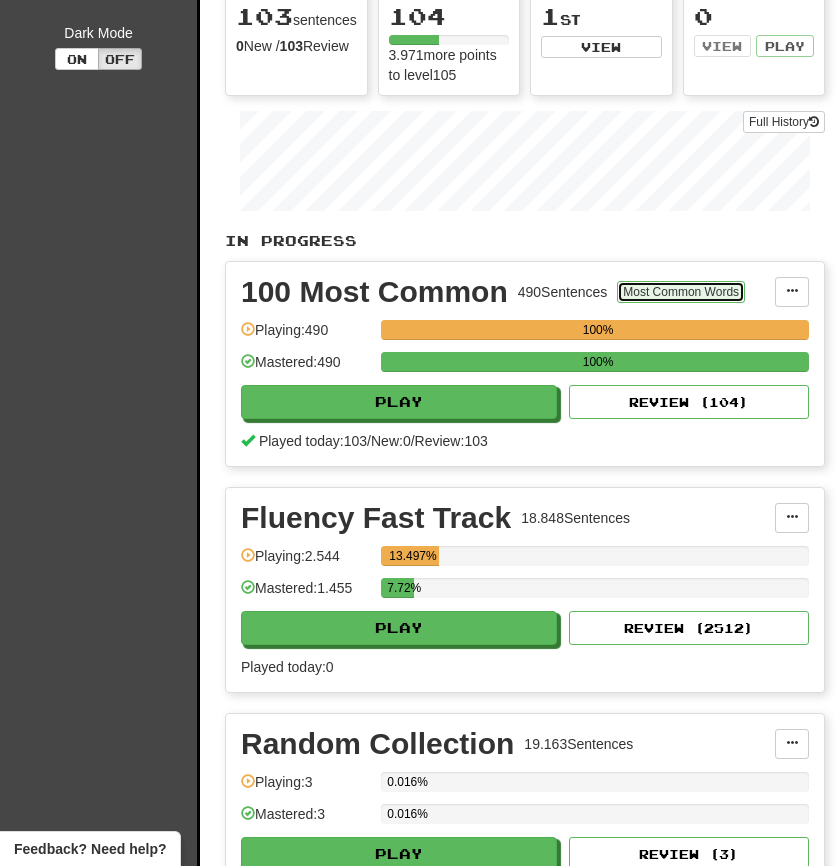 click on "Most Common Words" at bounding box center [681, 292] 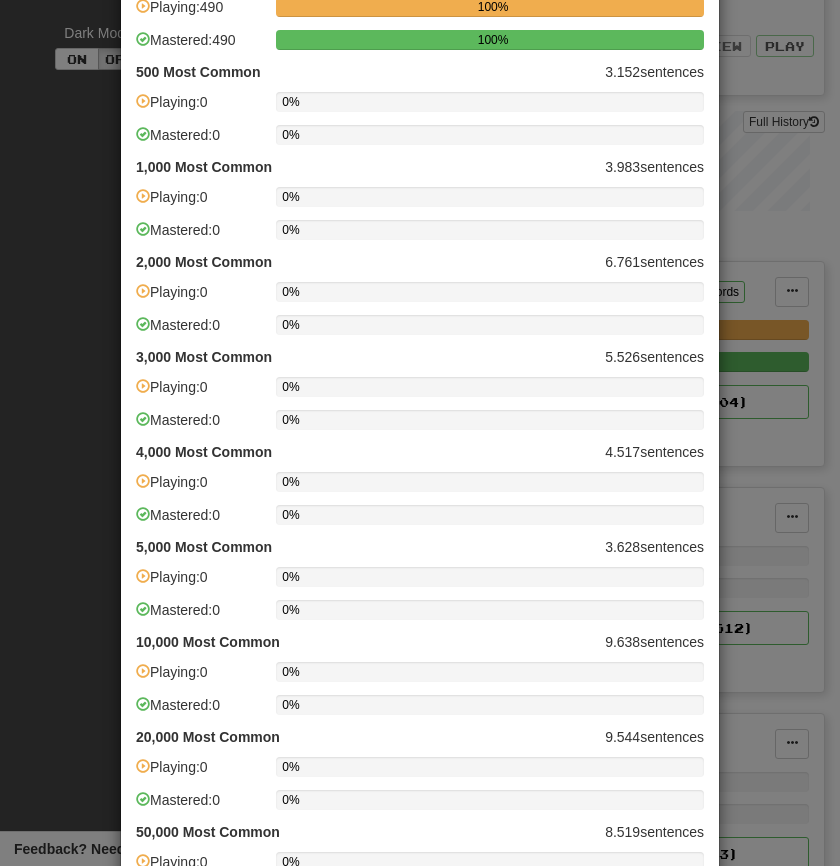 scroll, scrollTop: 421, scrollLeft: 0, axis: vertical 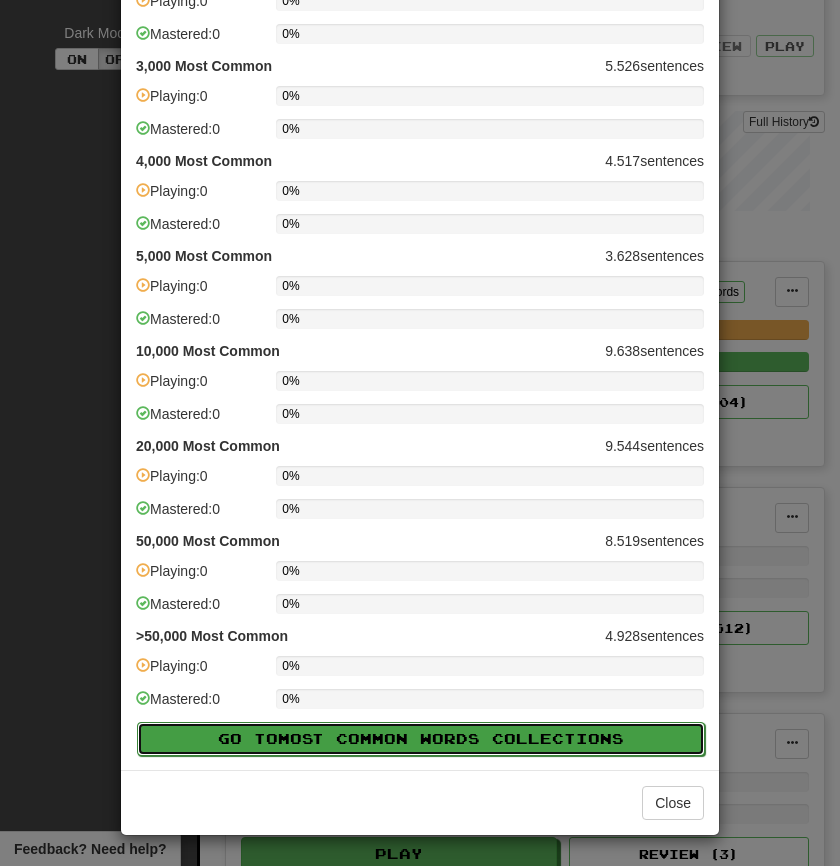 click on "Most Common Words" at bounding box center (385, 738) 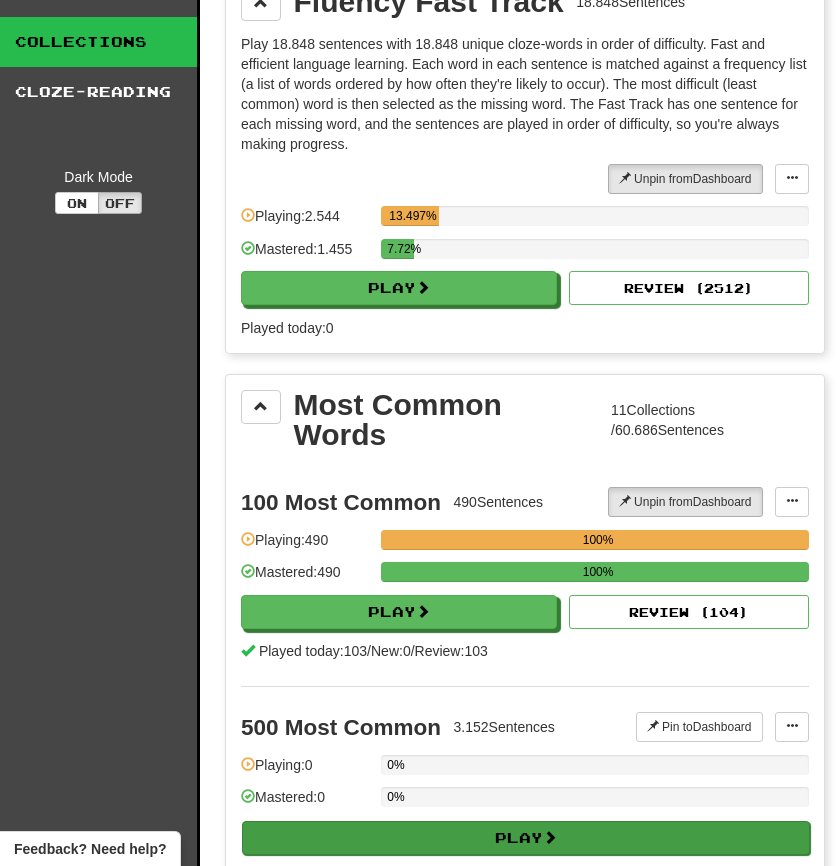 scroll, scrollTop: 0, scrollLeft: 0, axis: both 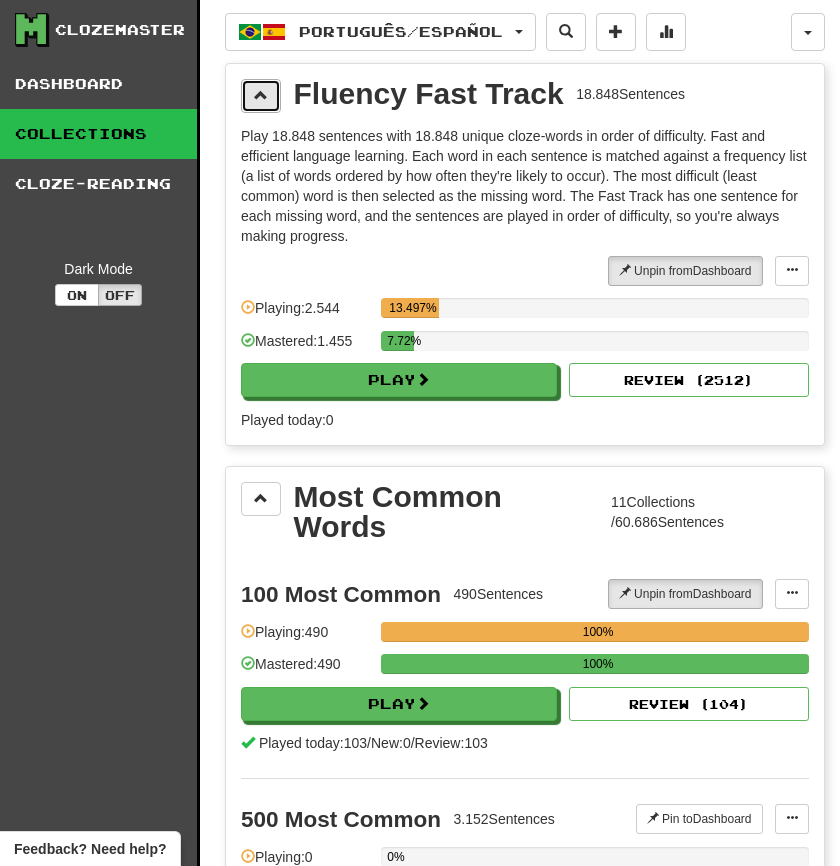 click at bounding box center [261, 96] 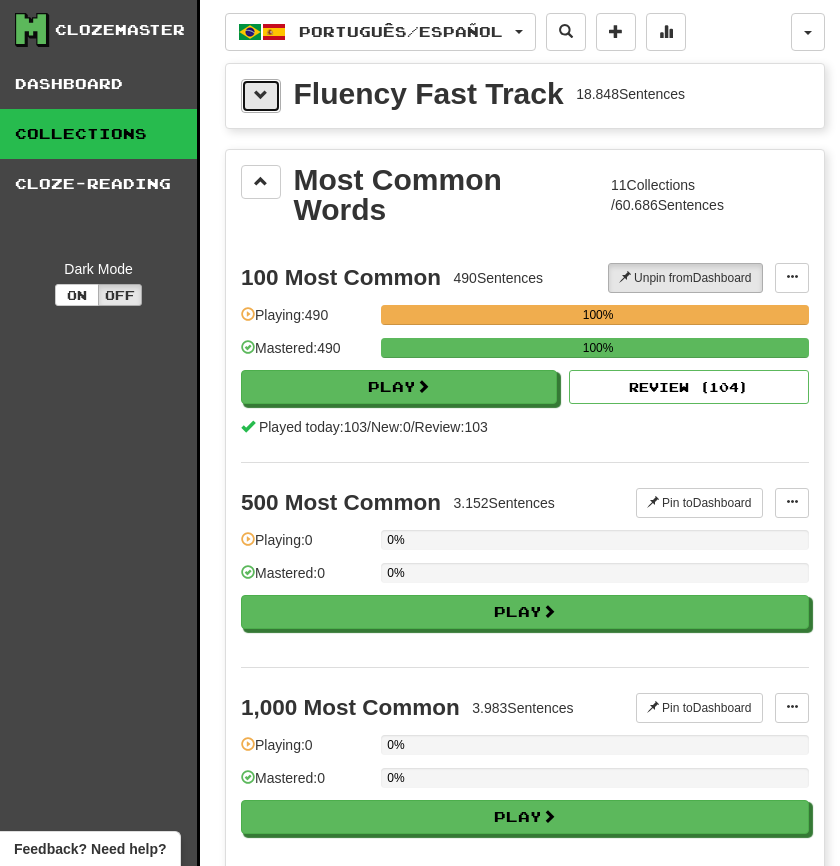 click at bounding box center (261, 95) 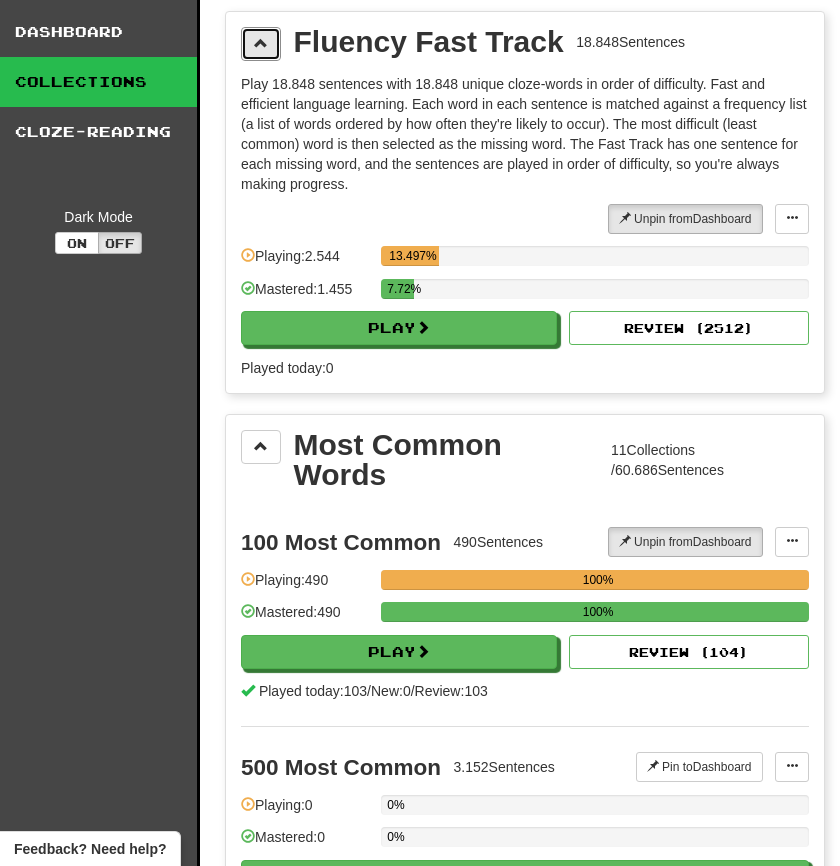 scroll, scrollTop: 0, scrollLeft: 0, axis: both 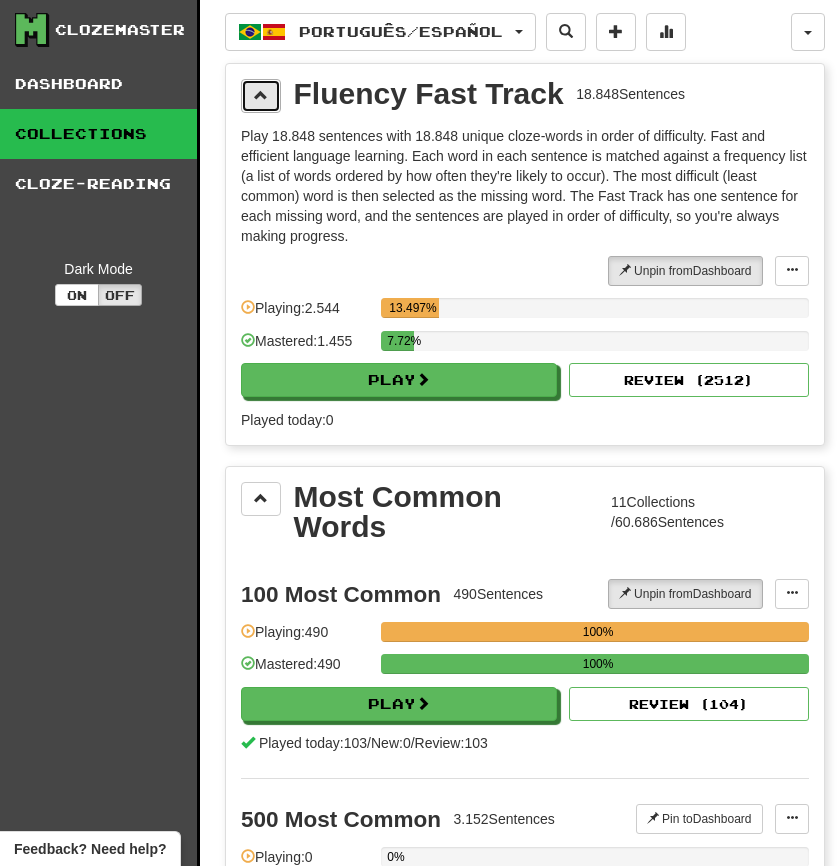 click at bounding box center [261, 96] 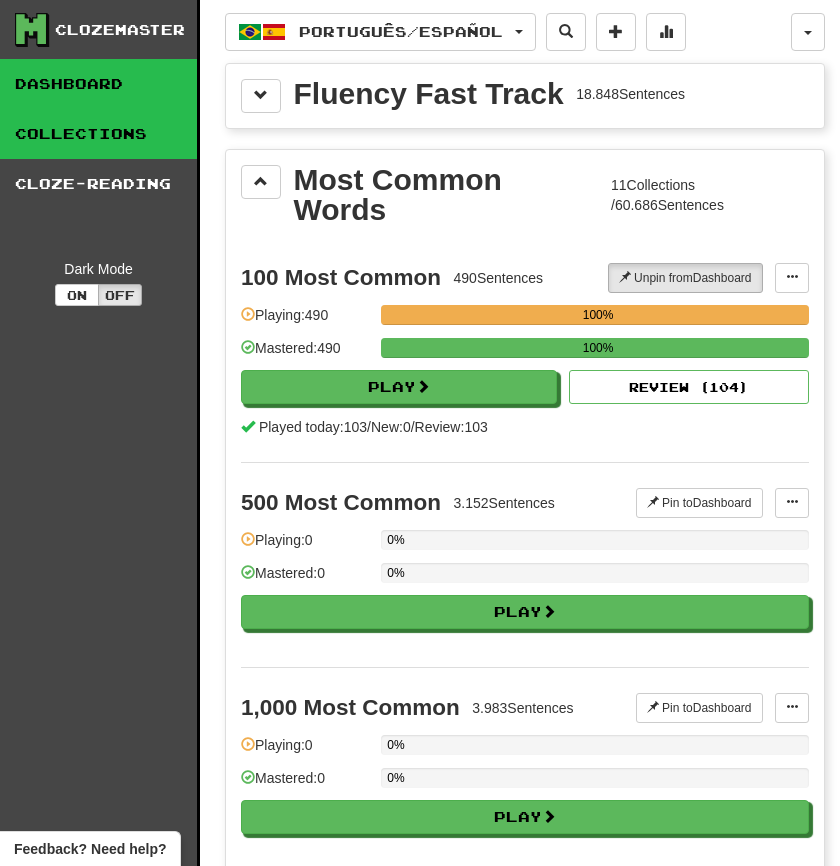 click on "Dashboard" at bounding box center (98, 84) 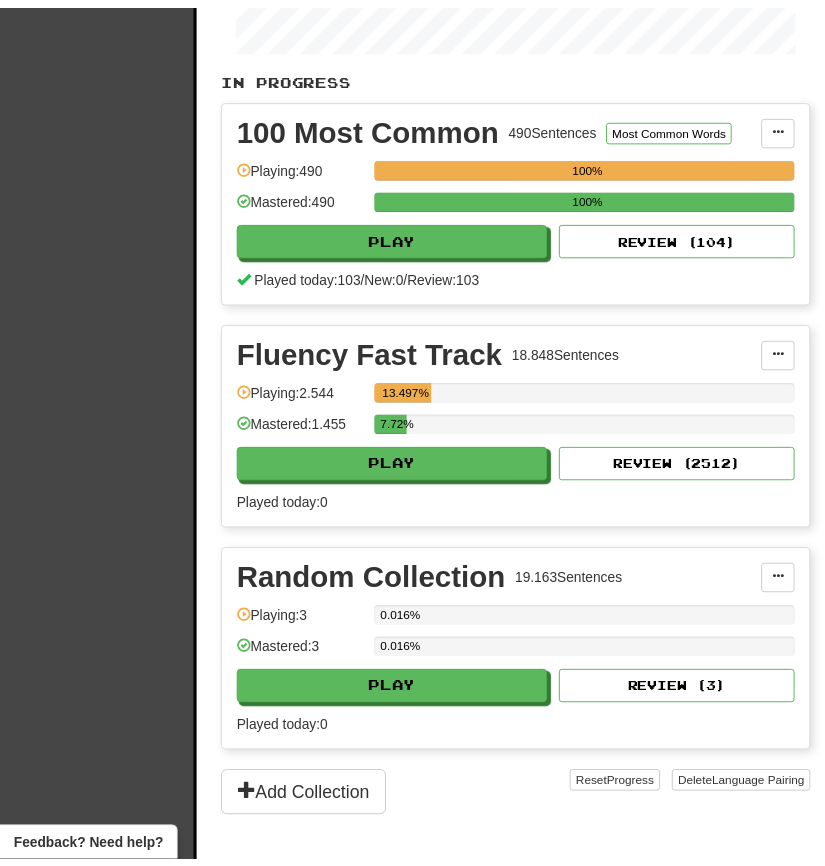 scroll, scrollTop: 216, scrollLeft: 0, axis: vertical 